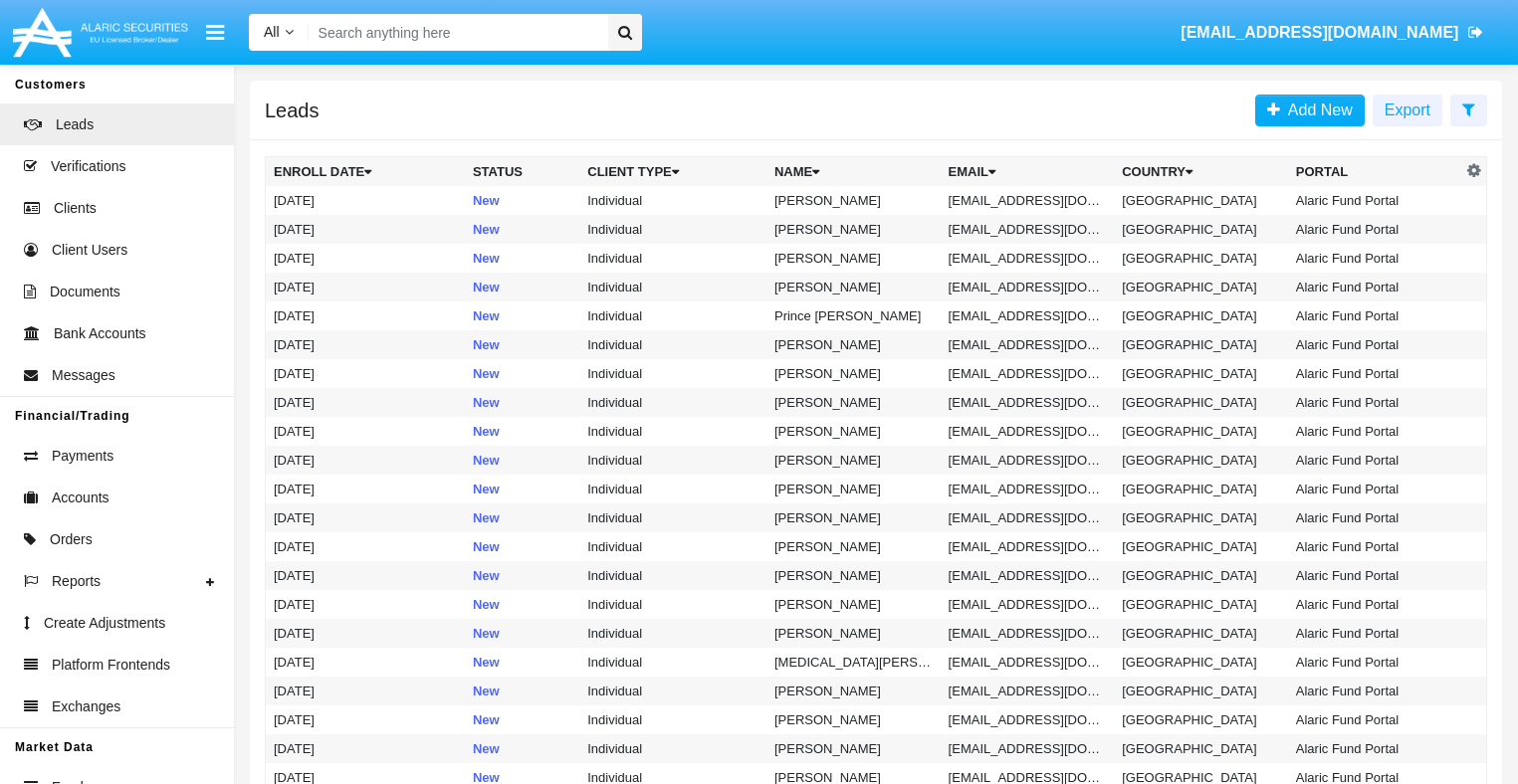 scroll, scrollTop: 0, scrollLeft: 0, axis: both 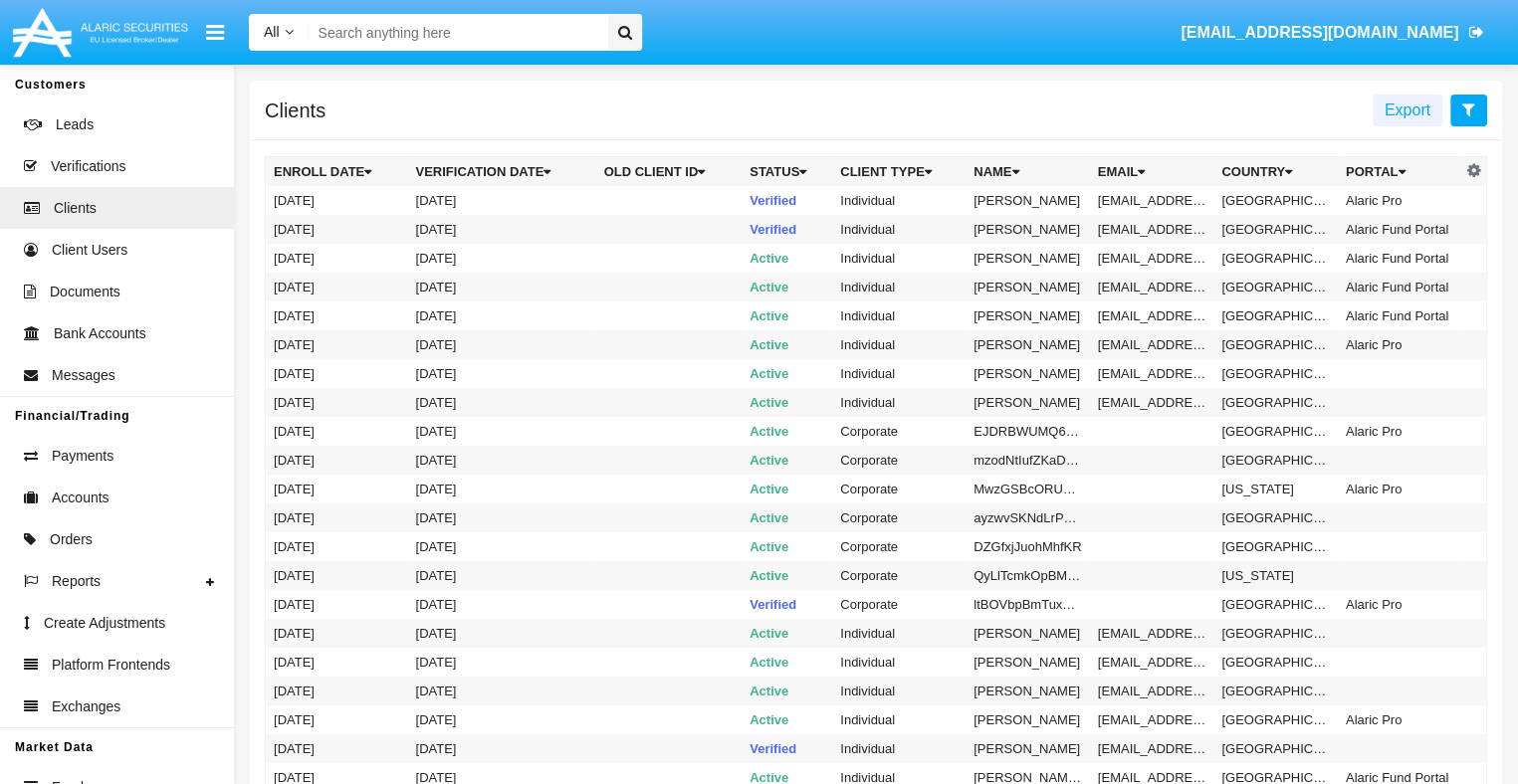click 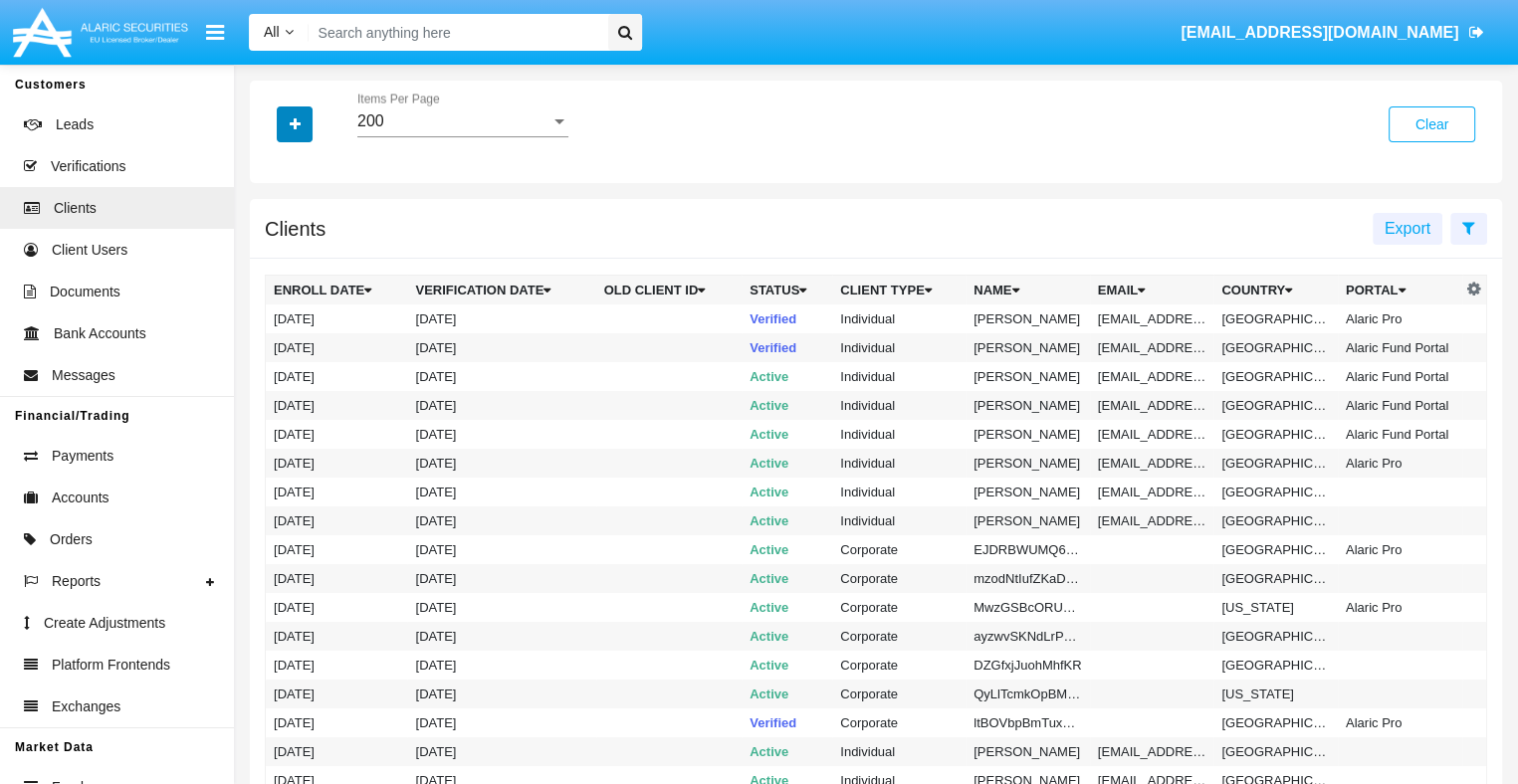 click 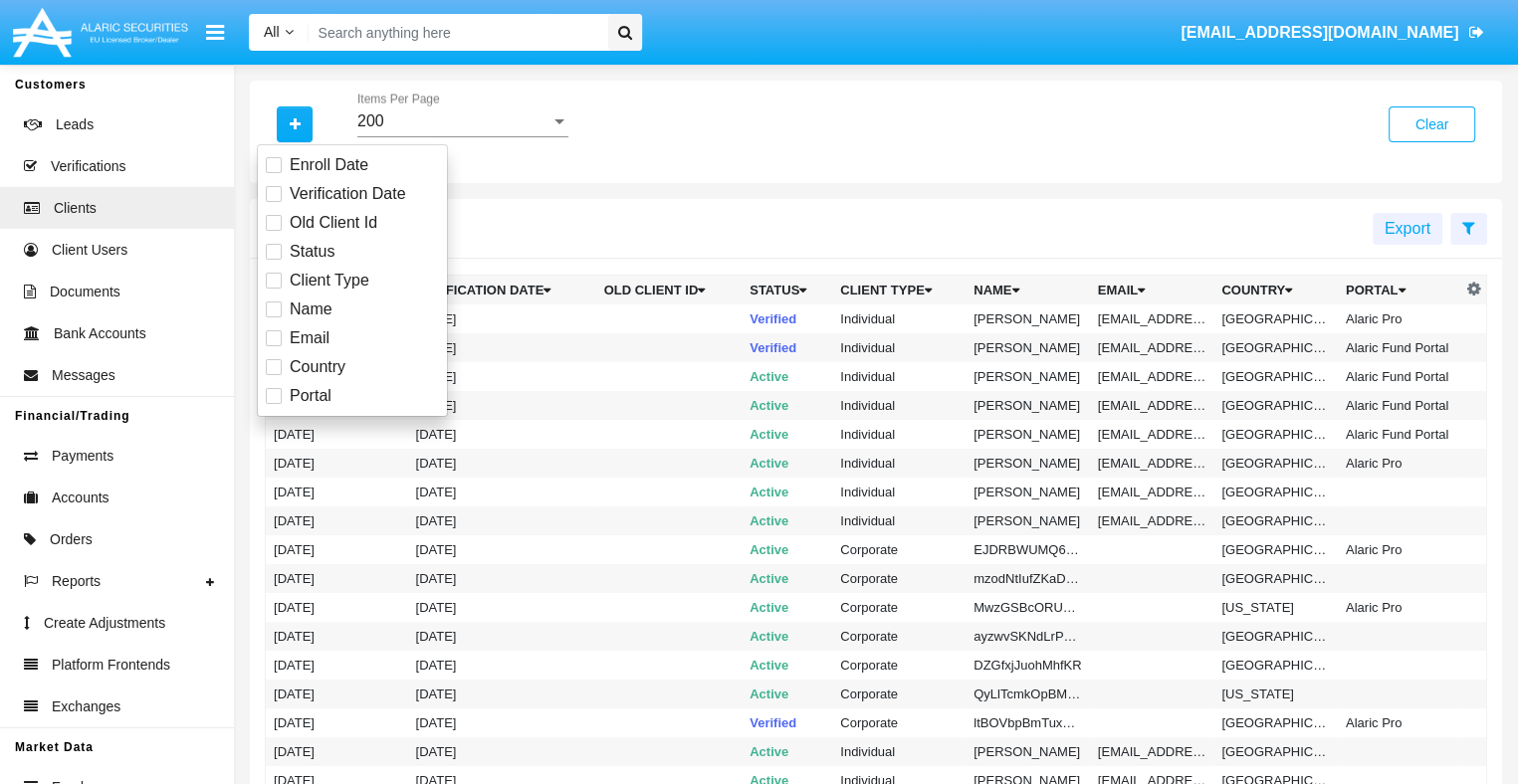 click on "Email" at bounding box center (310, 338) 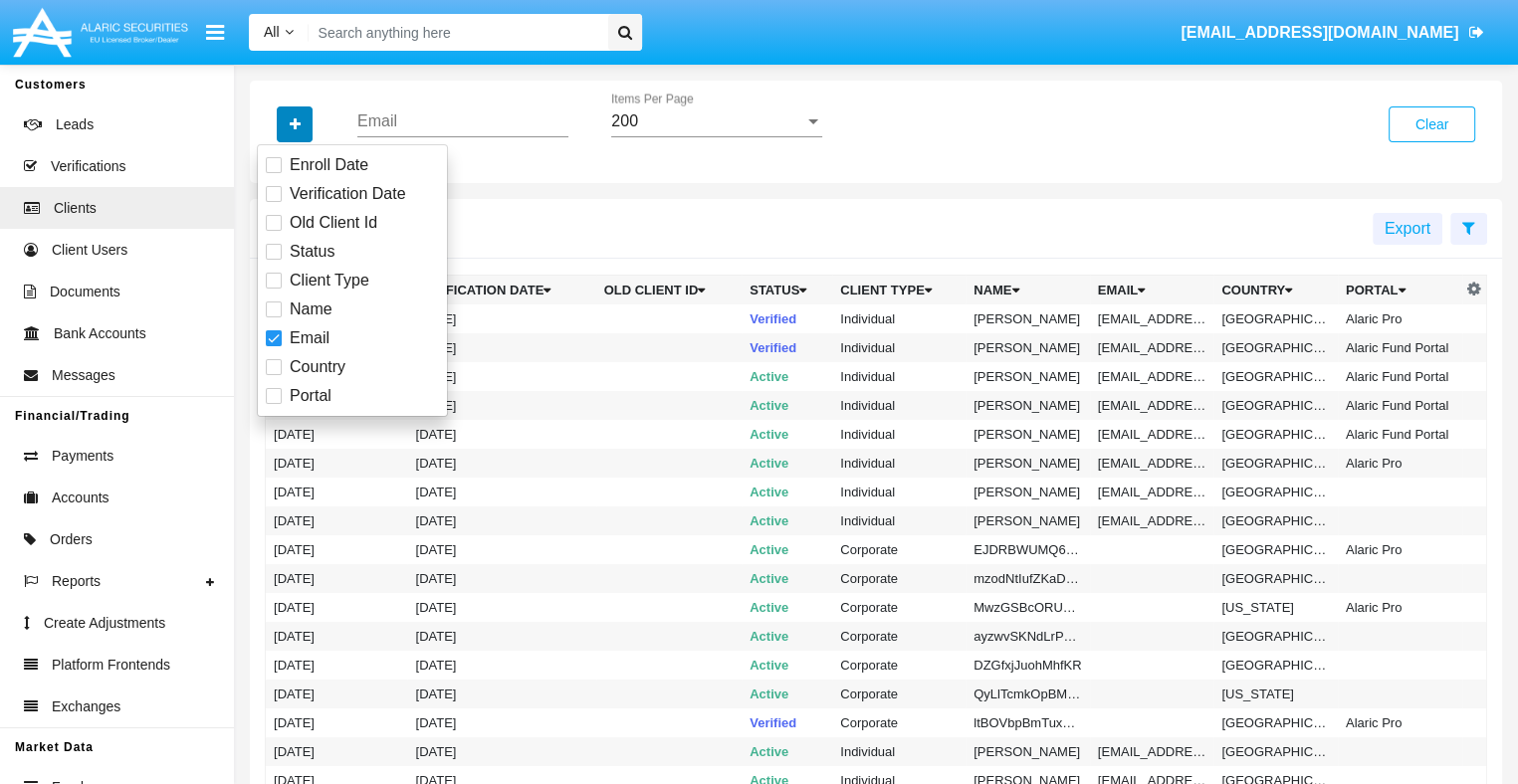 click 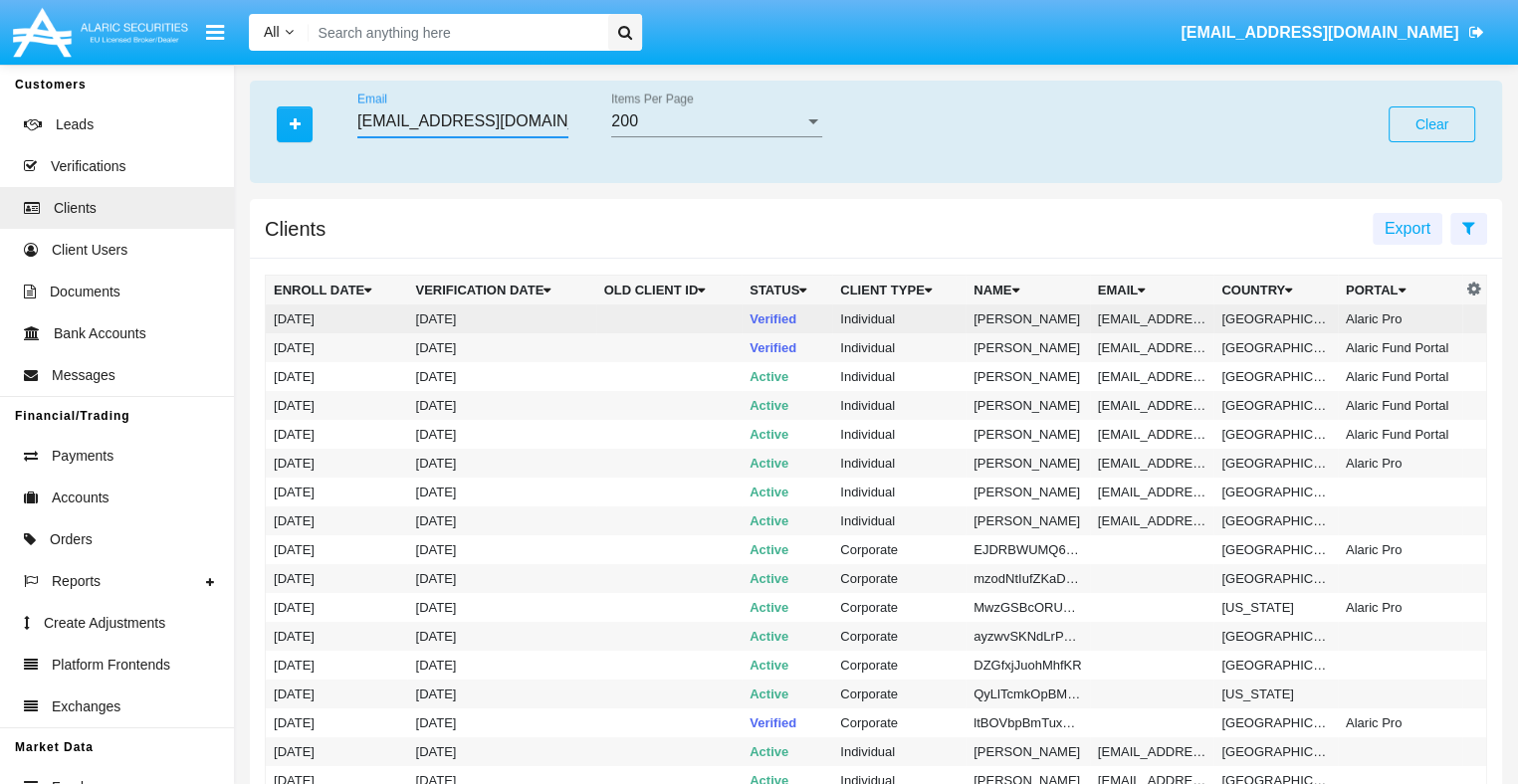 type on "pn88ja@upk.nz" 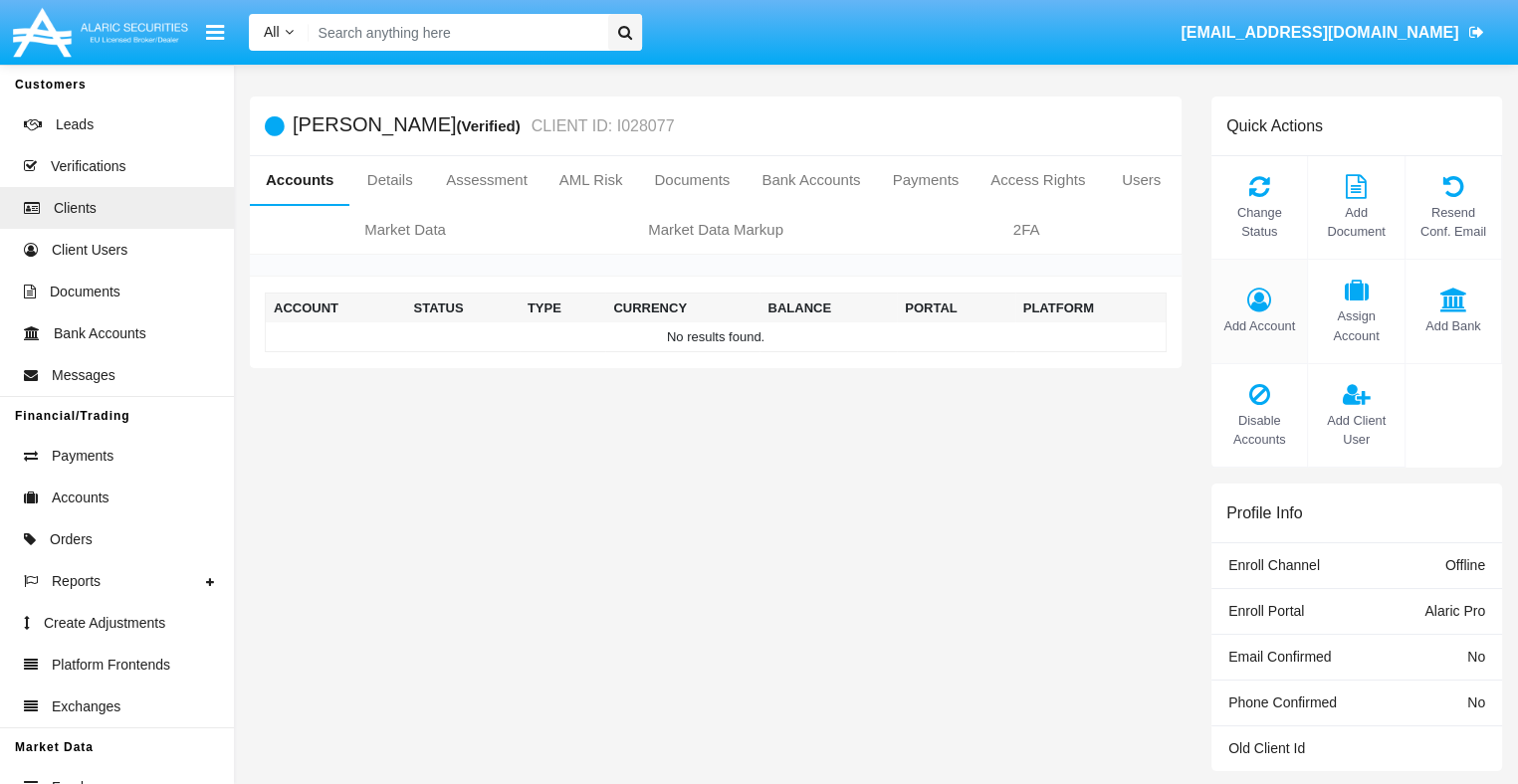 click on "Add Account" 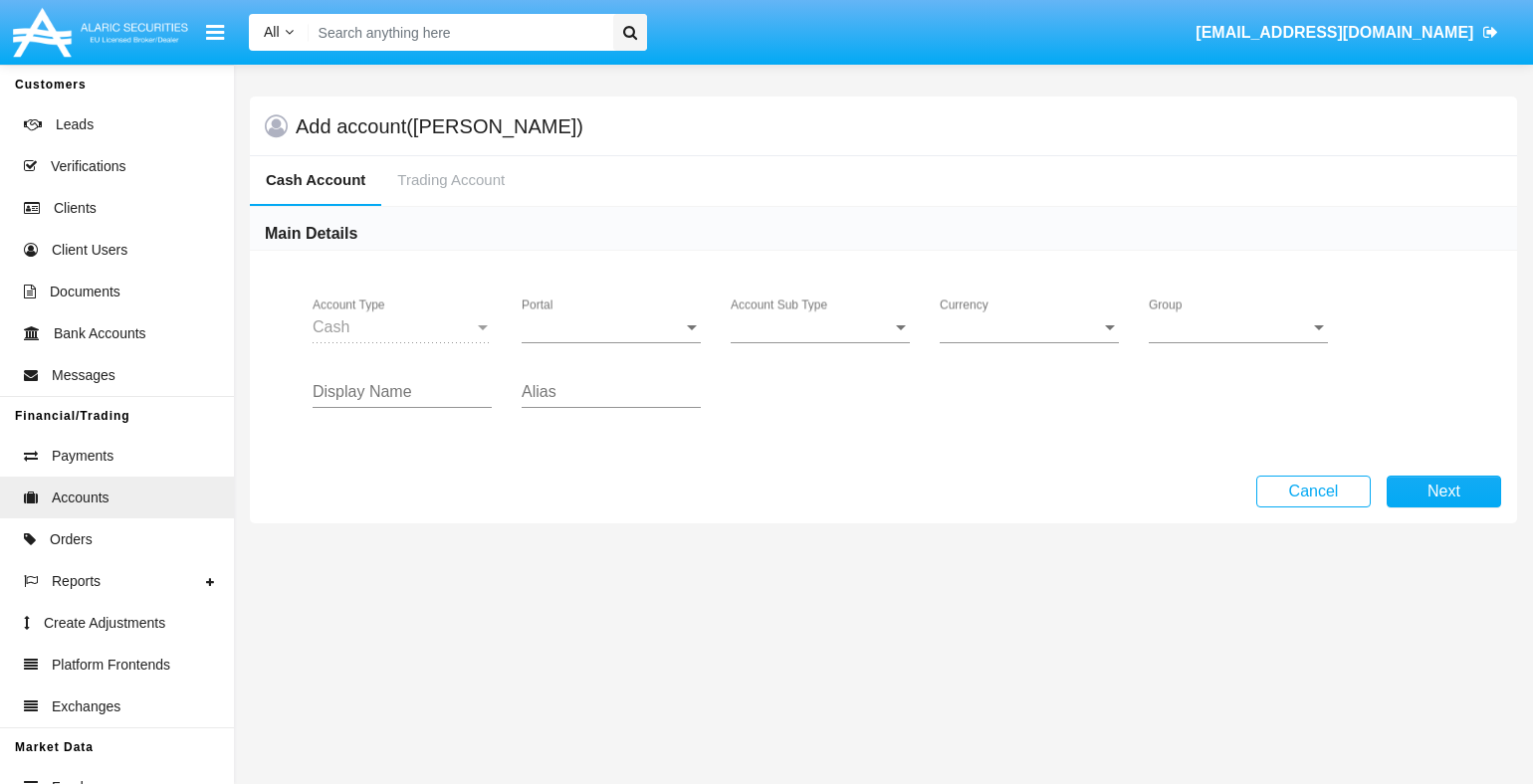 click on "Portal" at bounding box center [602, 327] 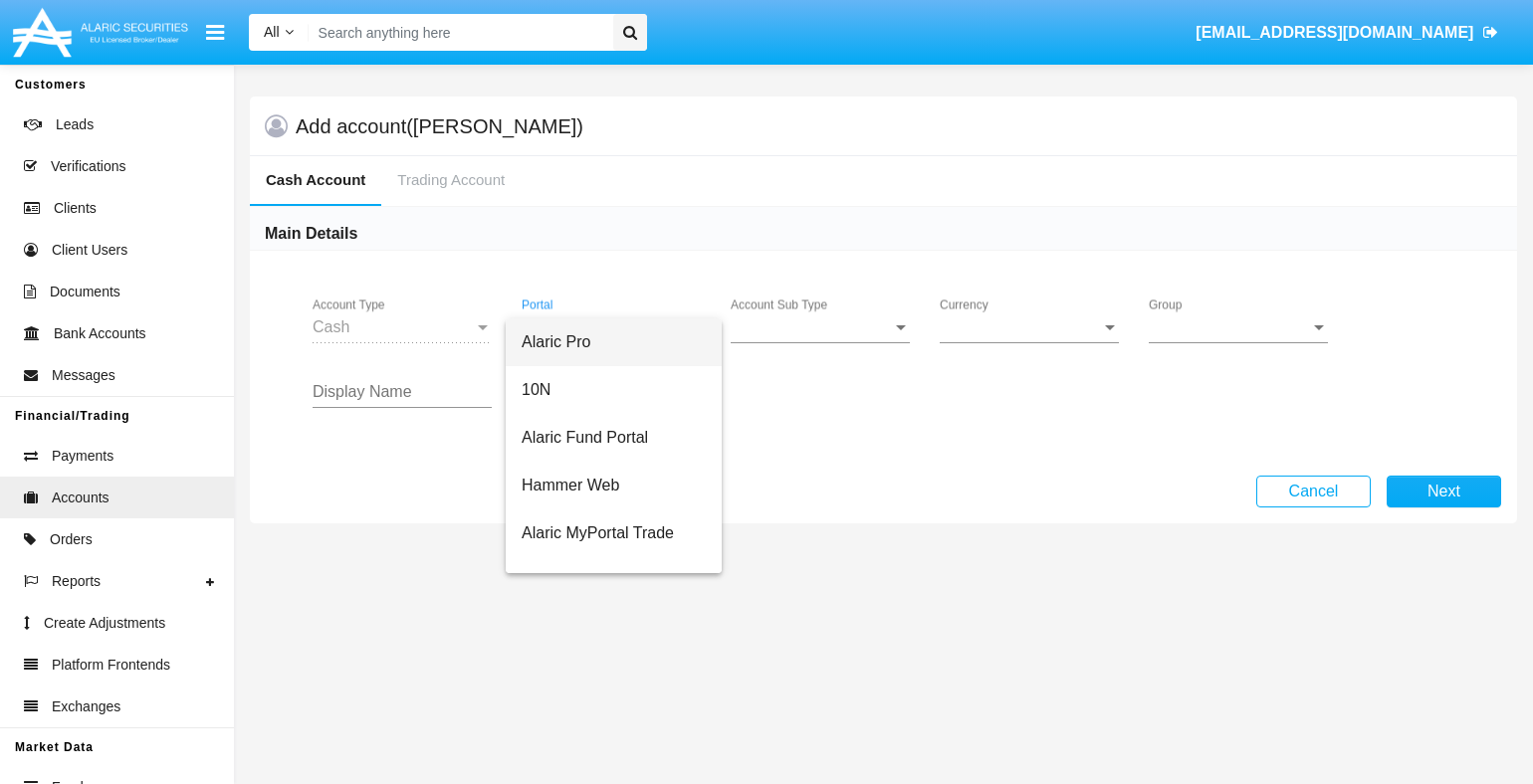 click on "Alaric Pro" at bounding box center [613, 342] 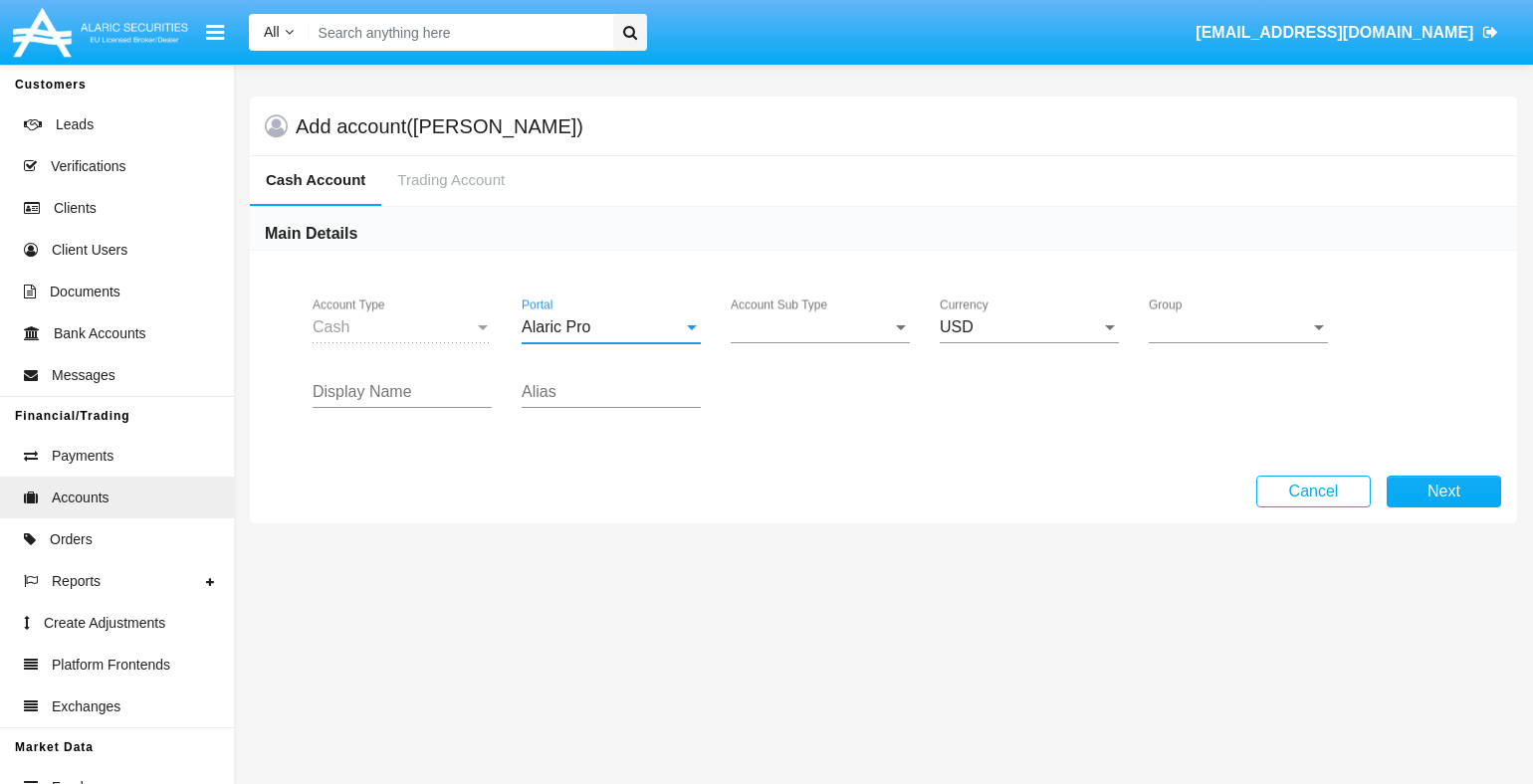 click on "Account Sub Type" at bounding box center (811, 327) 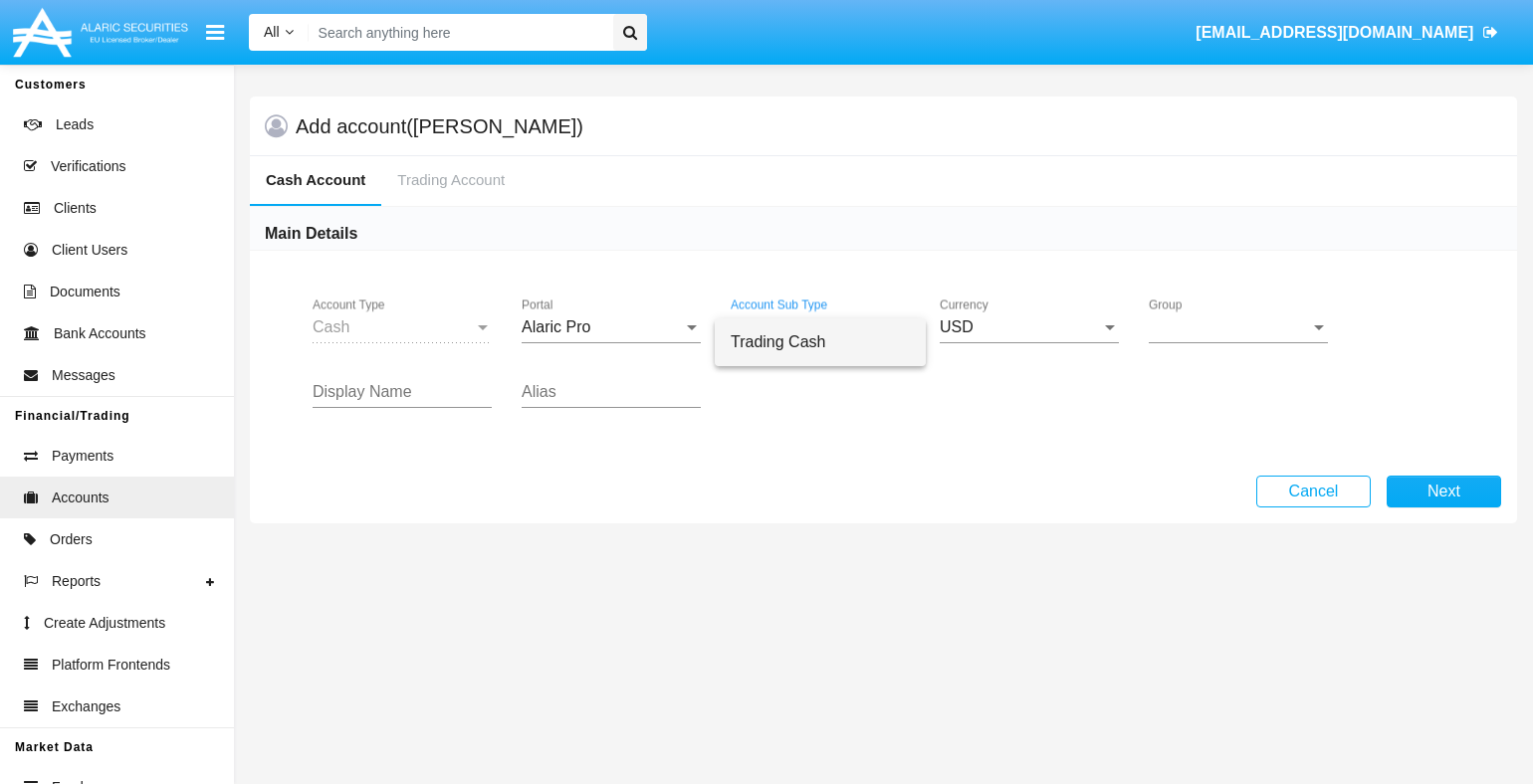 click on "Trading Cash" at bounding box center [820, 342] 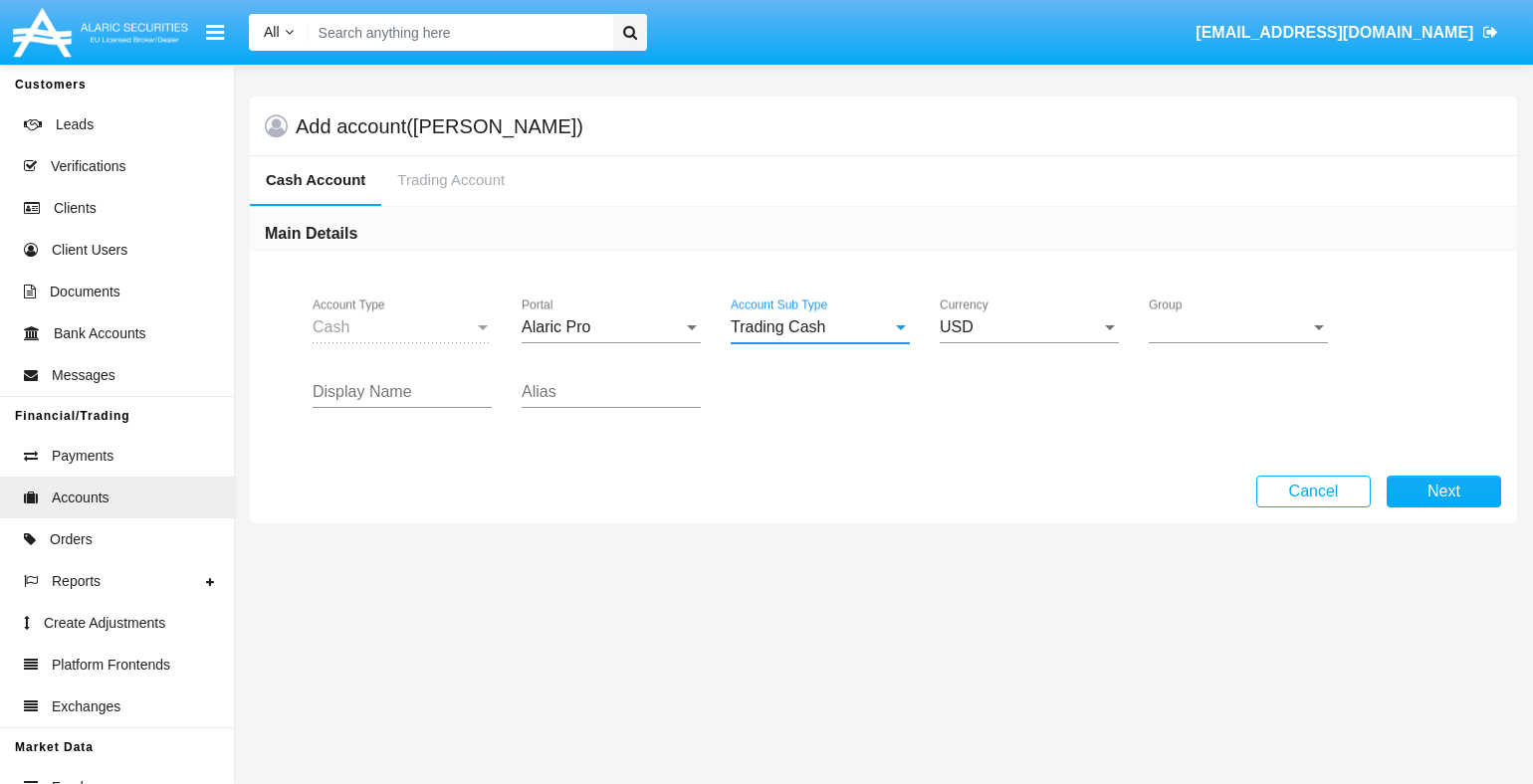 click on "Group" at bounding box center (1229, 327) 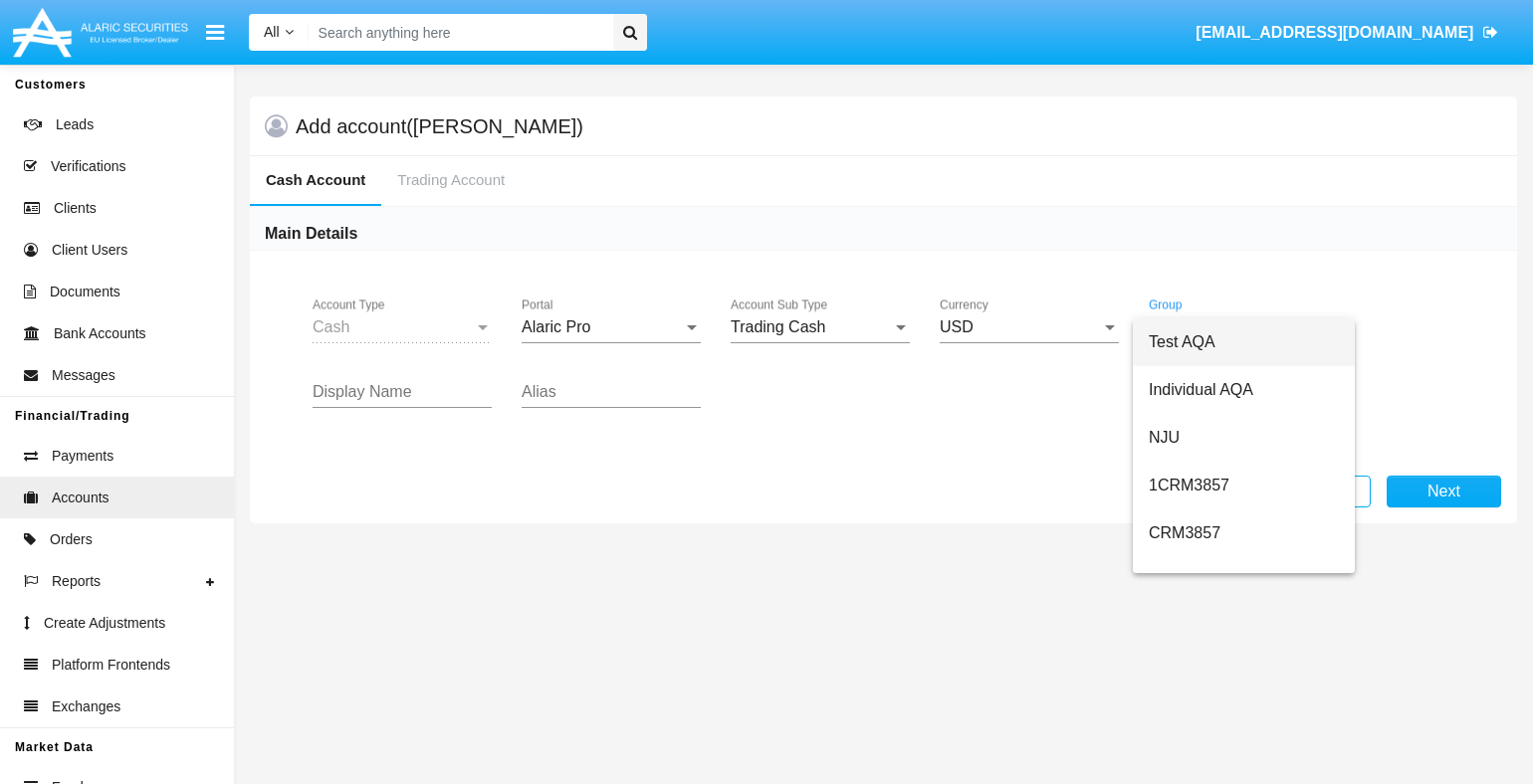 click on "SMS" at bounding box center (1243, 1441) 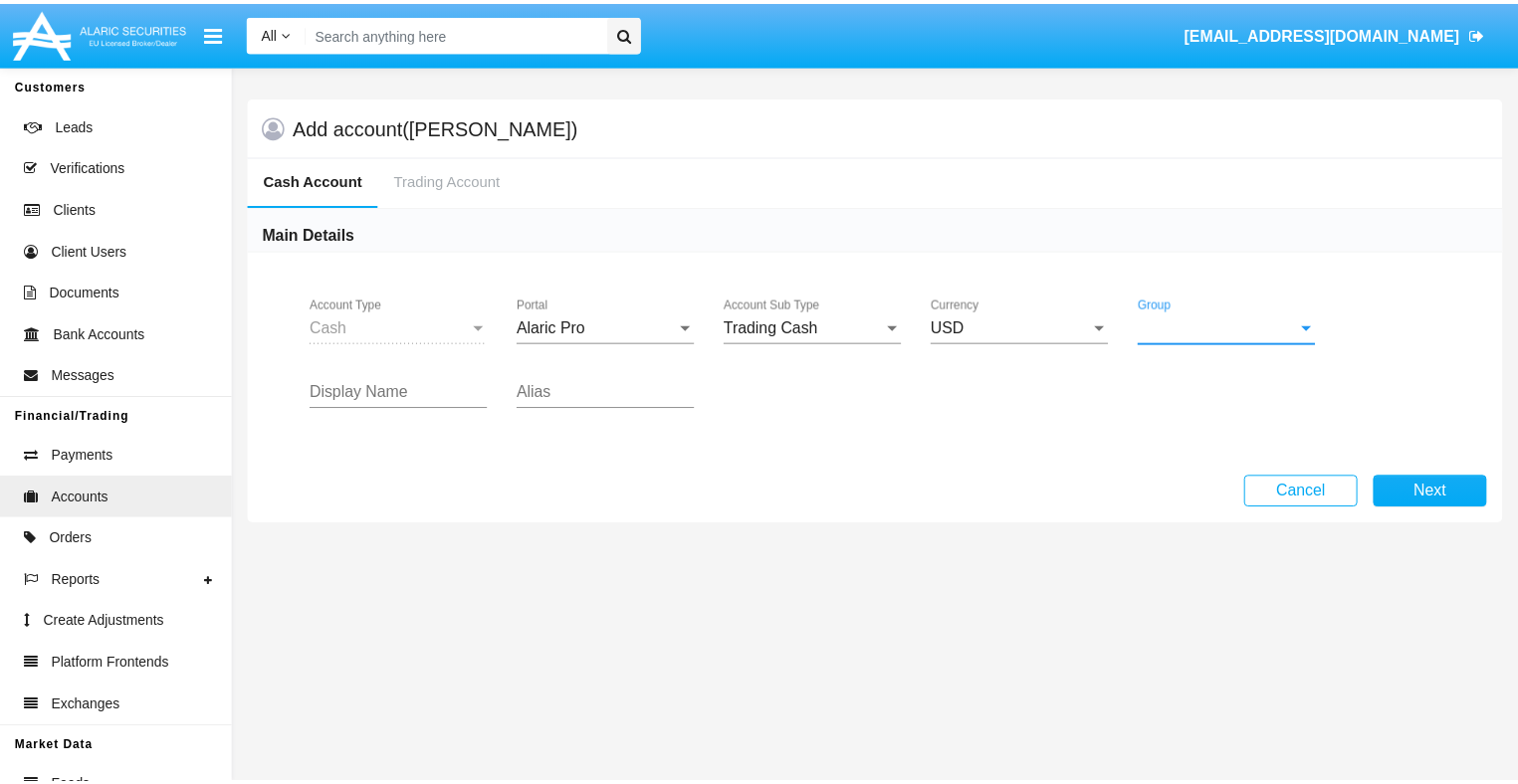 scroll, scrollTop: 891, scrollLeft: 0, axis: vertical 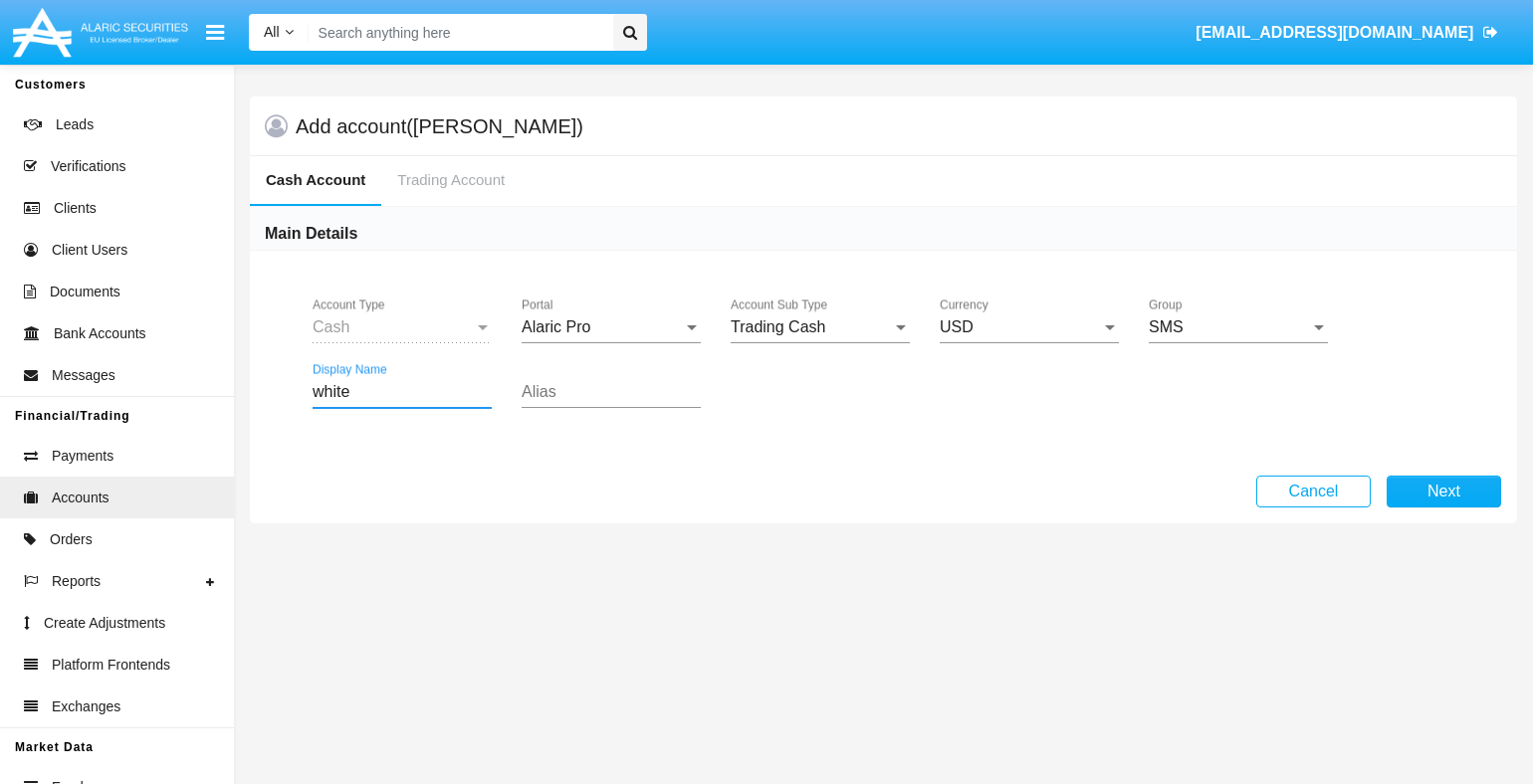type on "white" 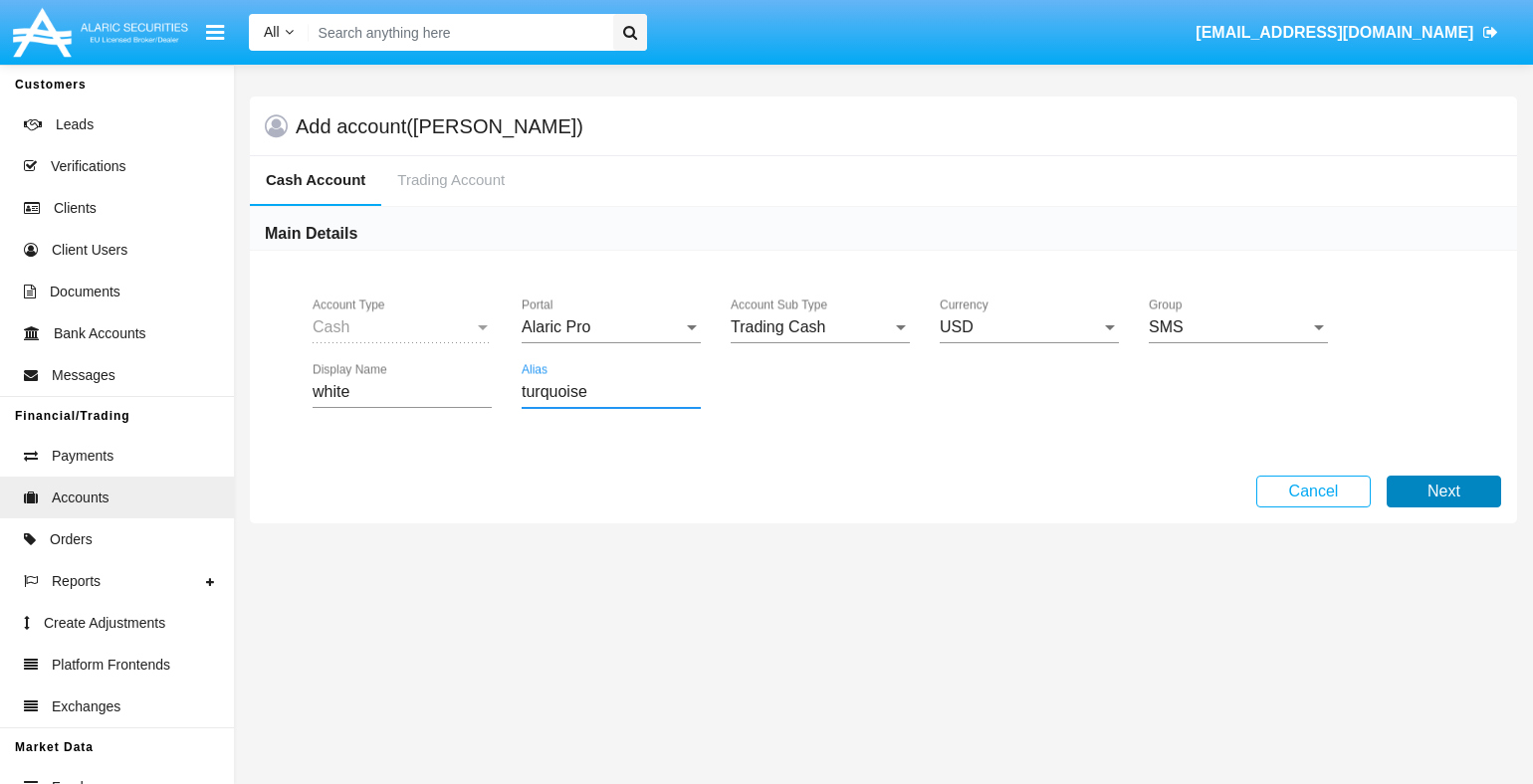 type on "turquoise" 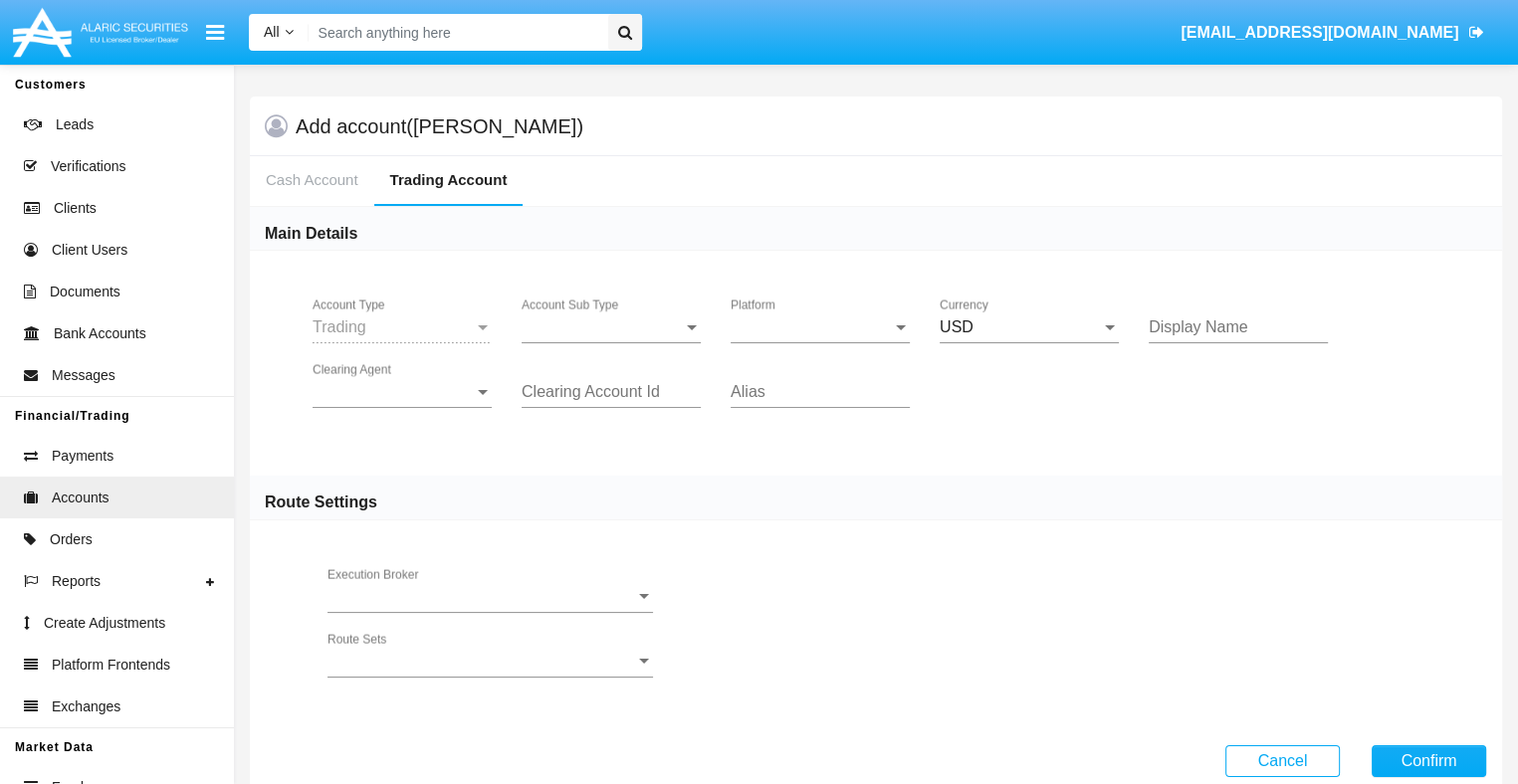click on "Account Sub Type" at bounding box center (602, 327) 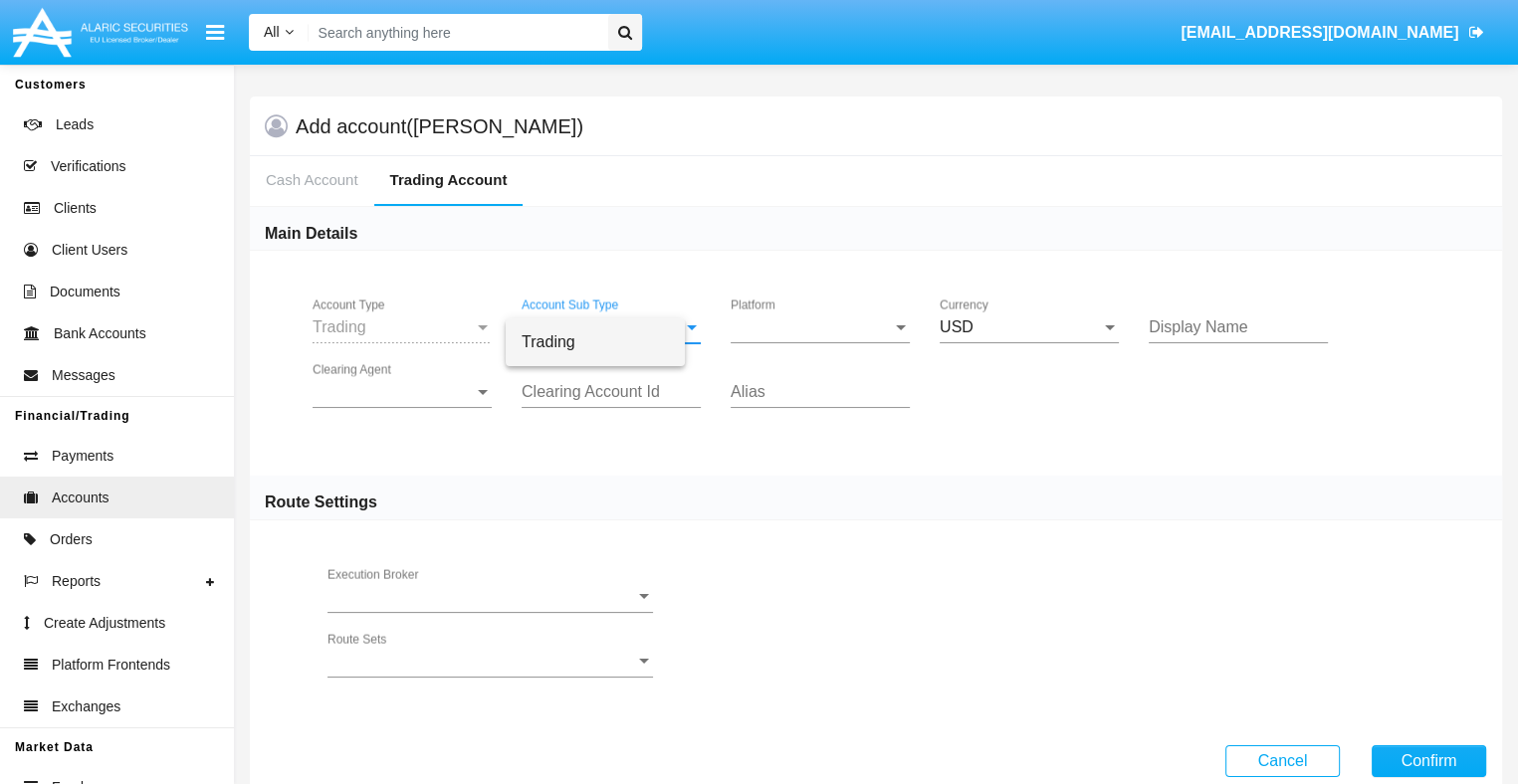 click on "Trading" at bounding box center [595, 342] 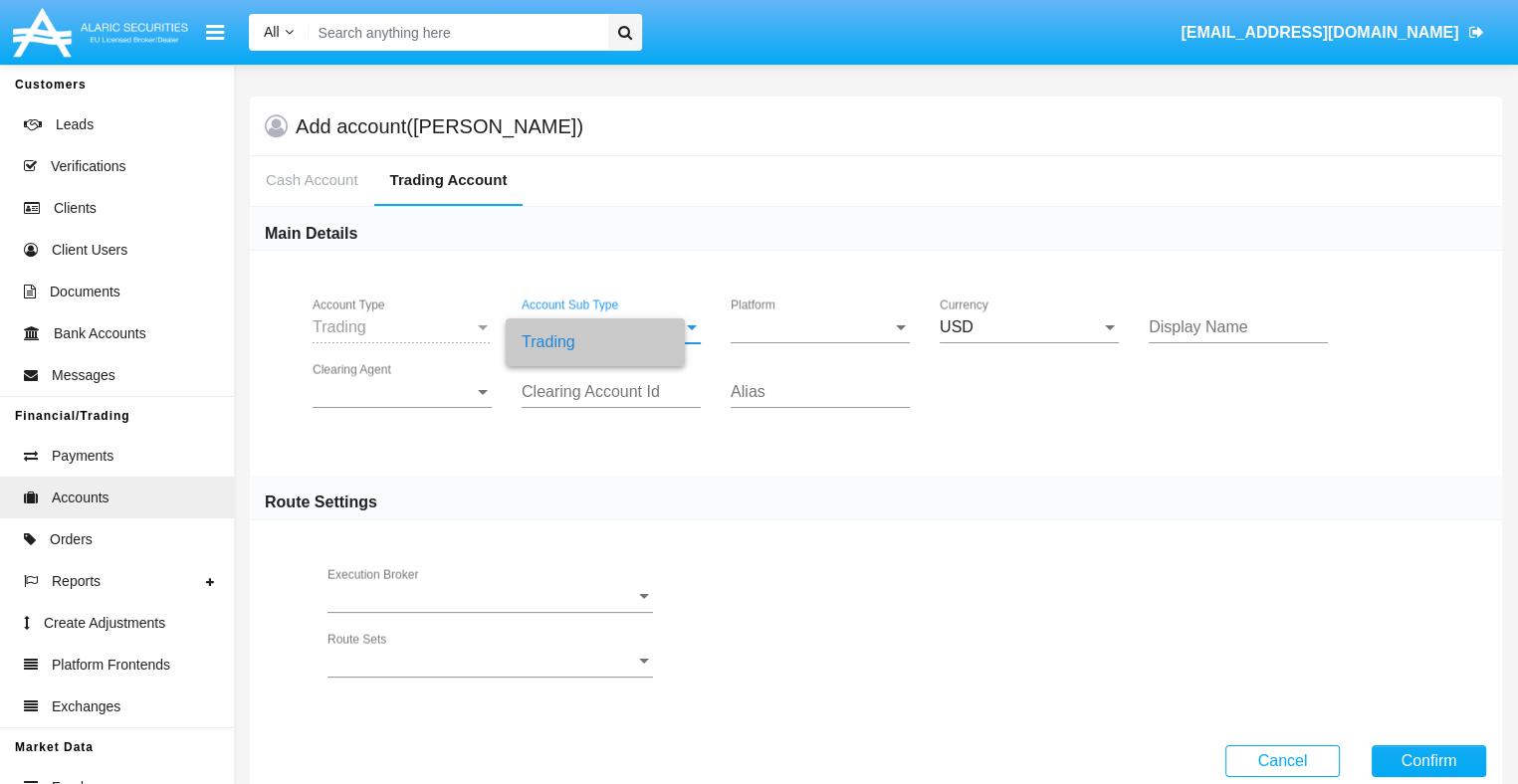 click on "Platform" at bounding box center (811, 327) 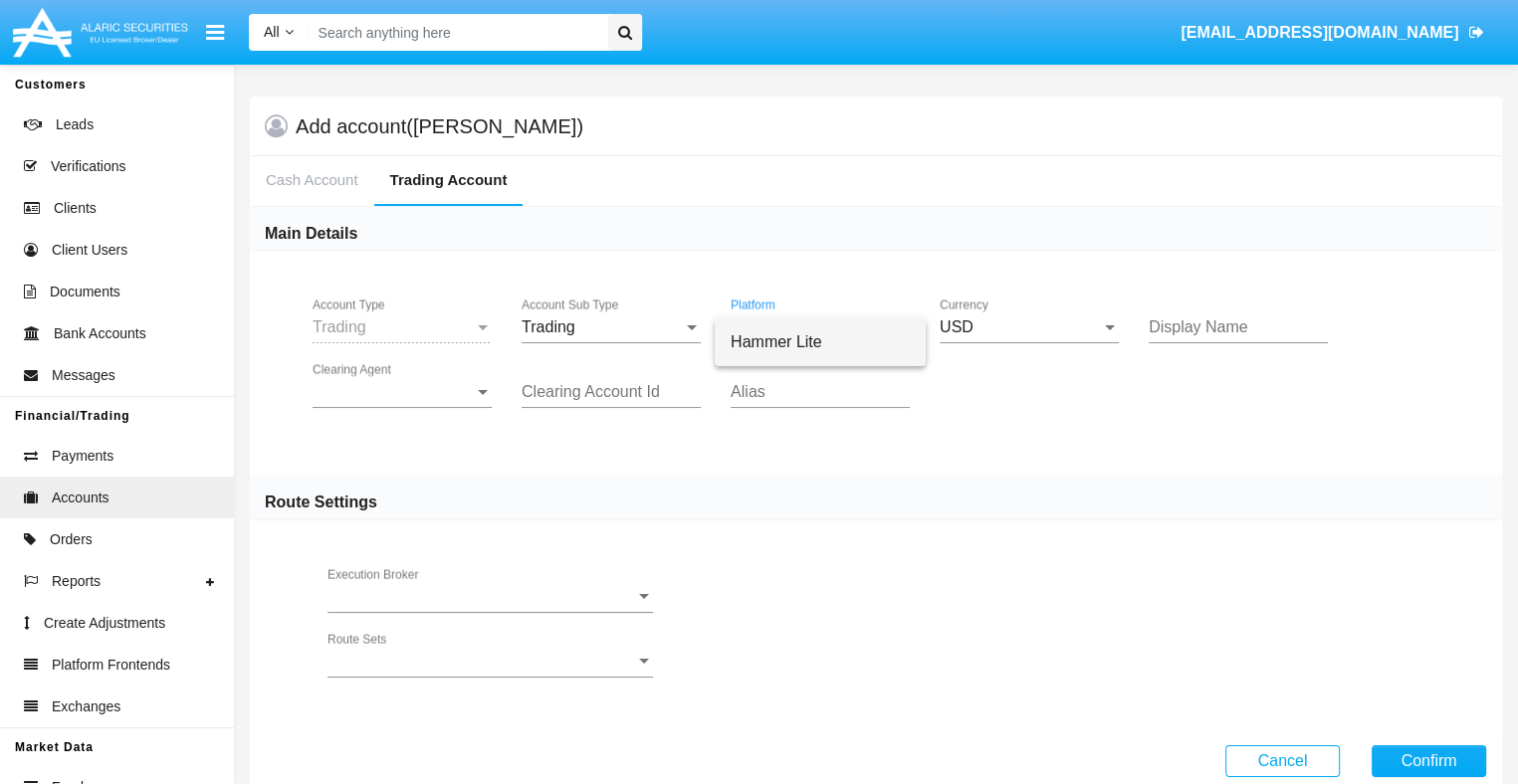 click on "Hammer Lite" at bounding box center [820, 342] 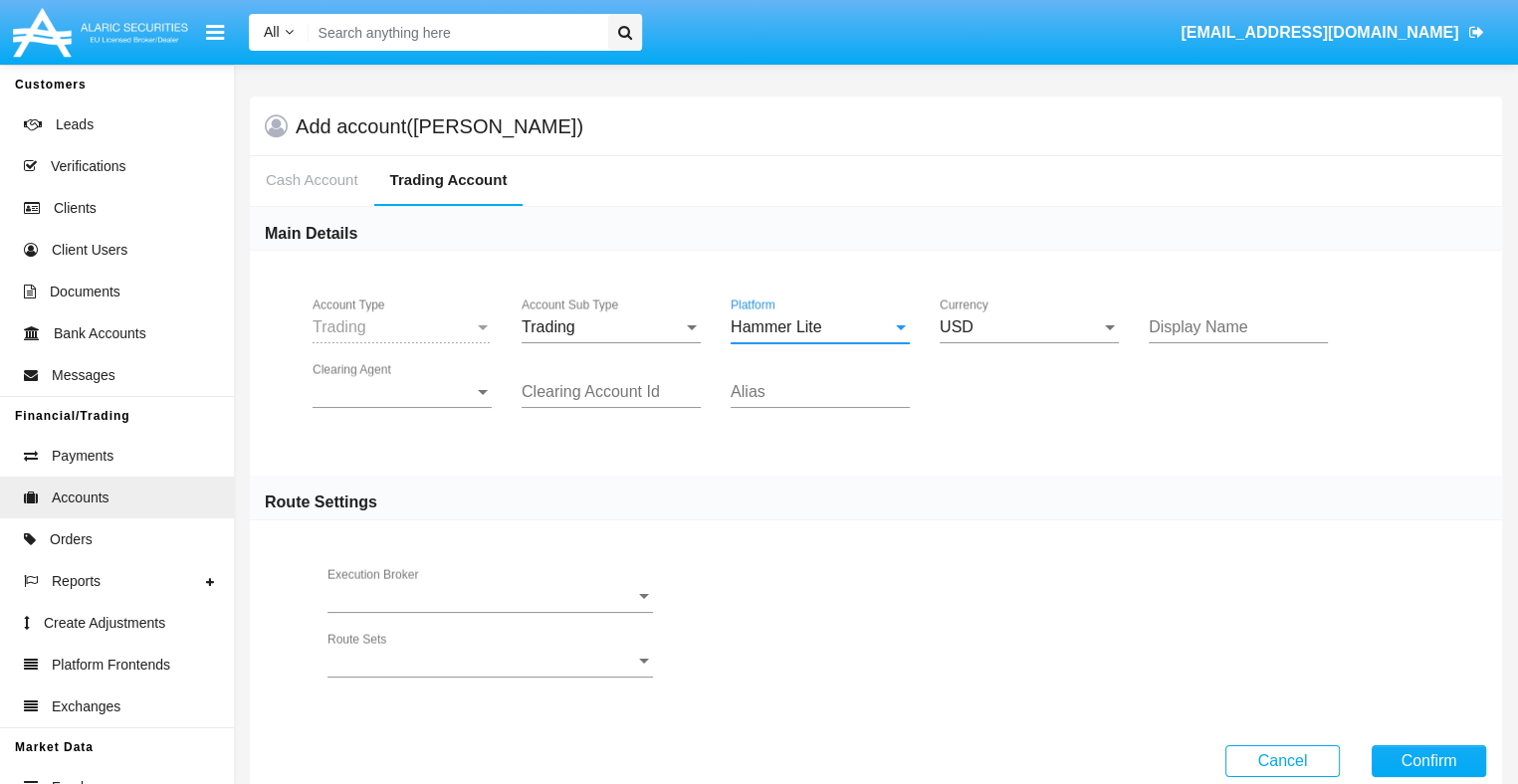 click on "Clearing Agent" at bounding box center [393, 392] 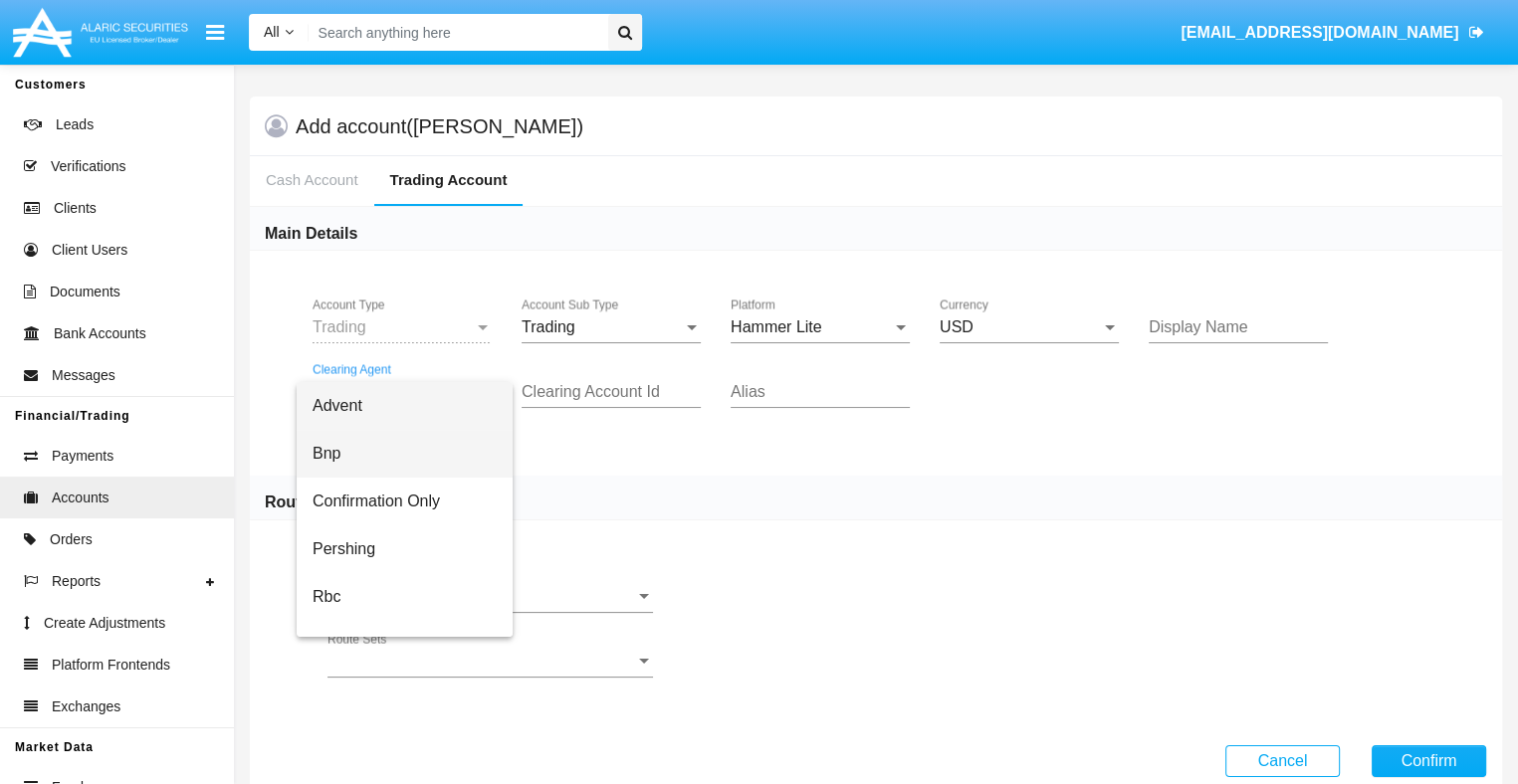 click on "Bnp" at bounding box center (404, 454) 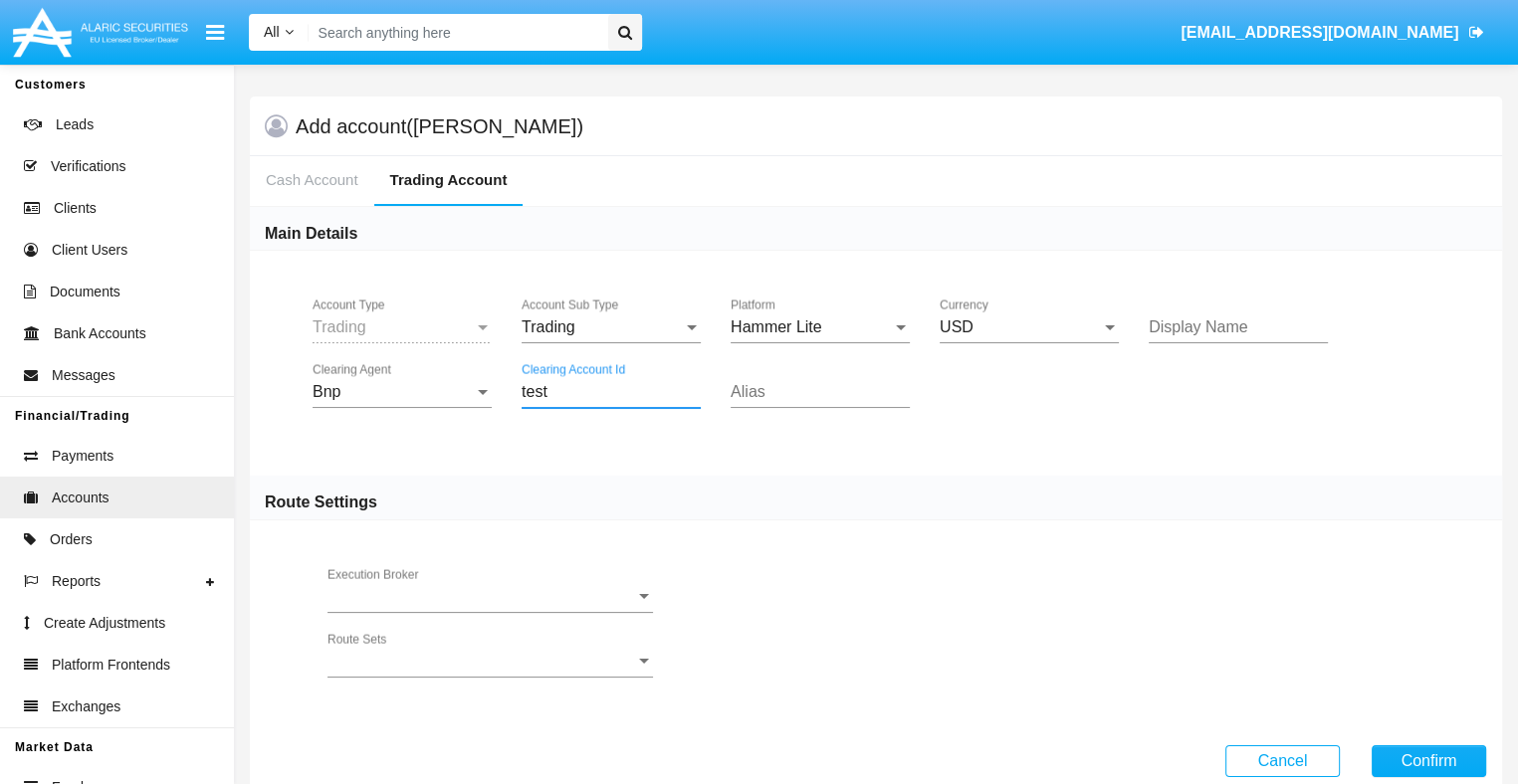 type on "test" 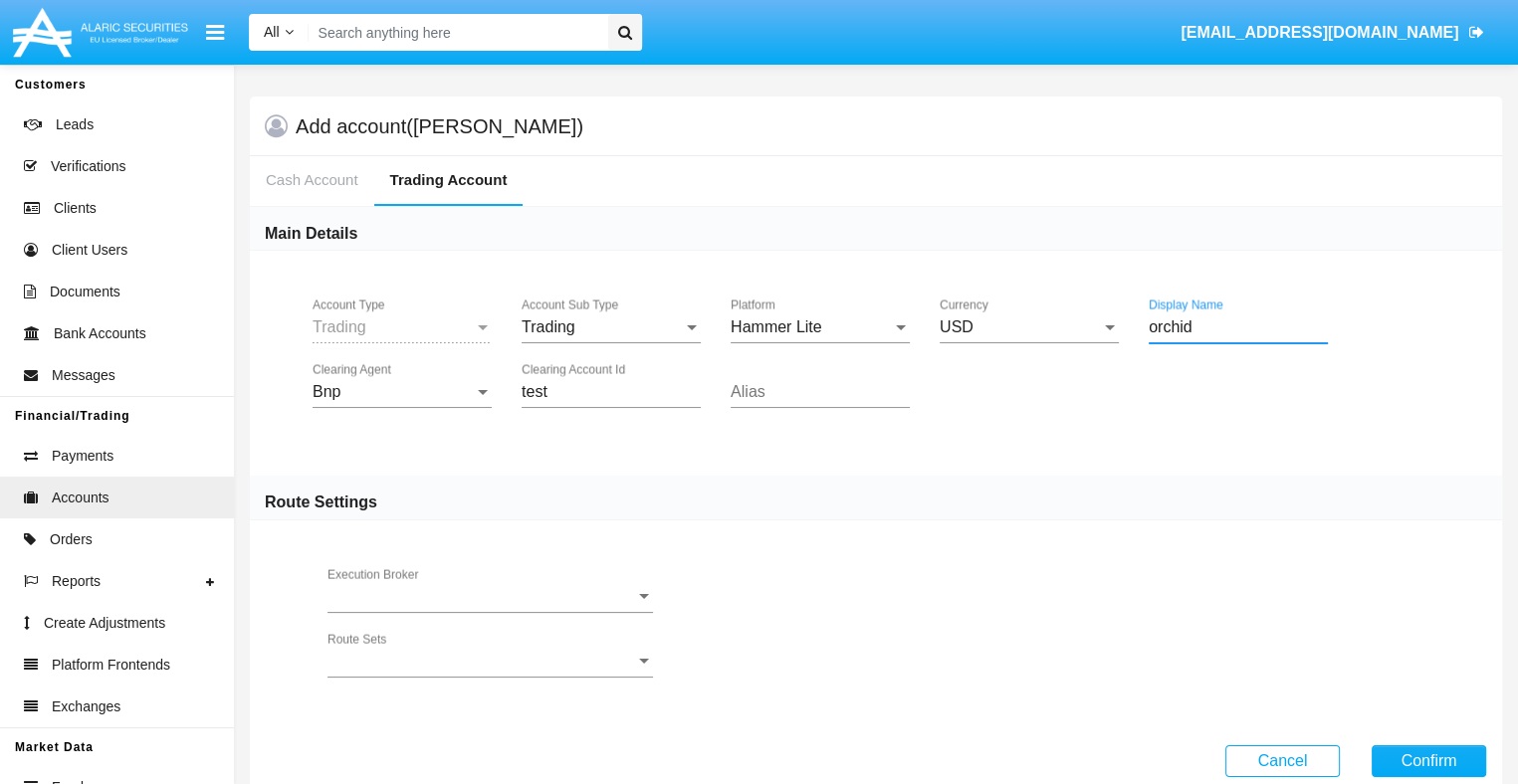 type on "orchid" 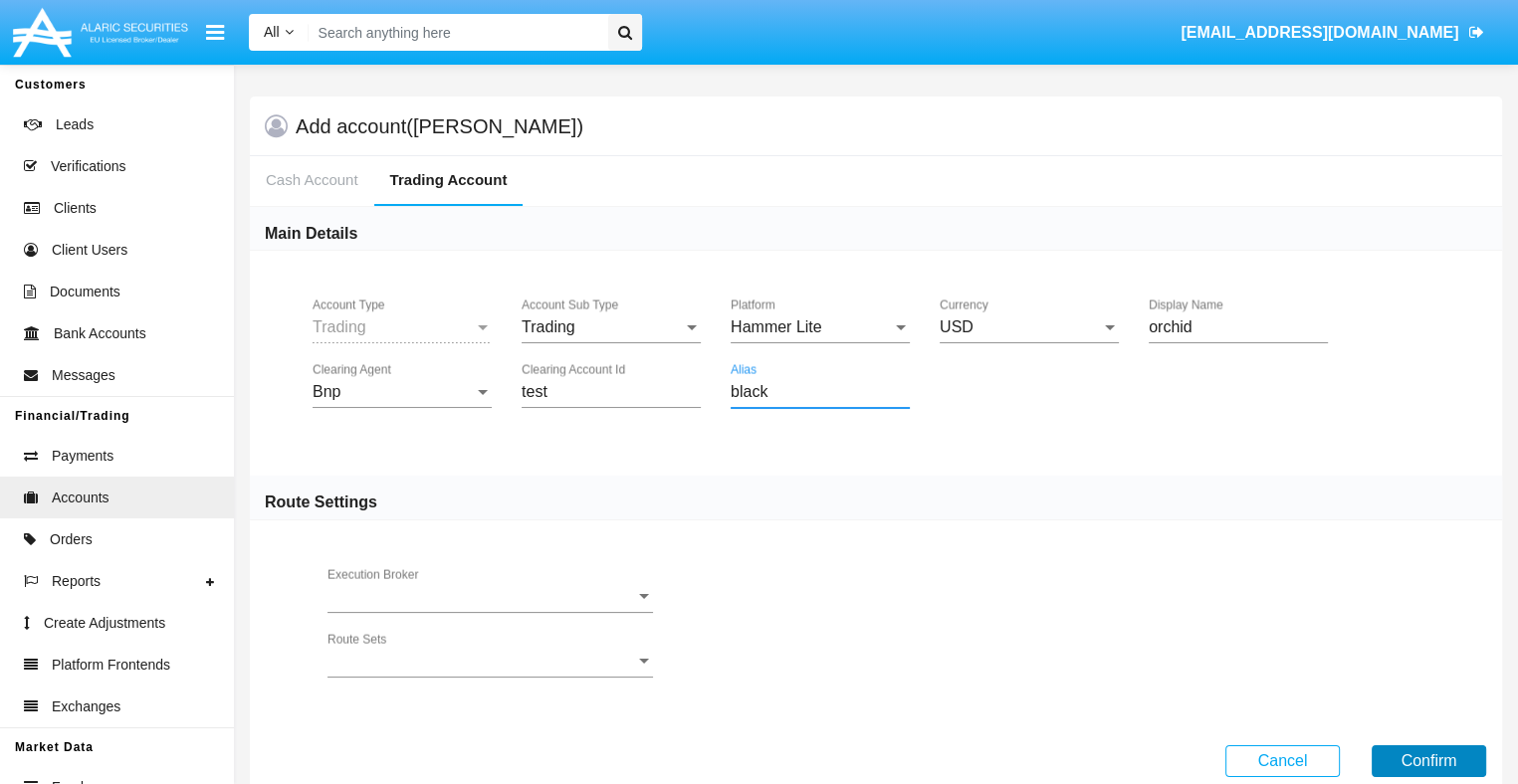 type on "black" 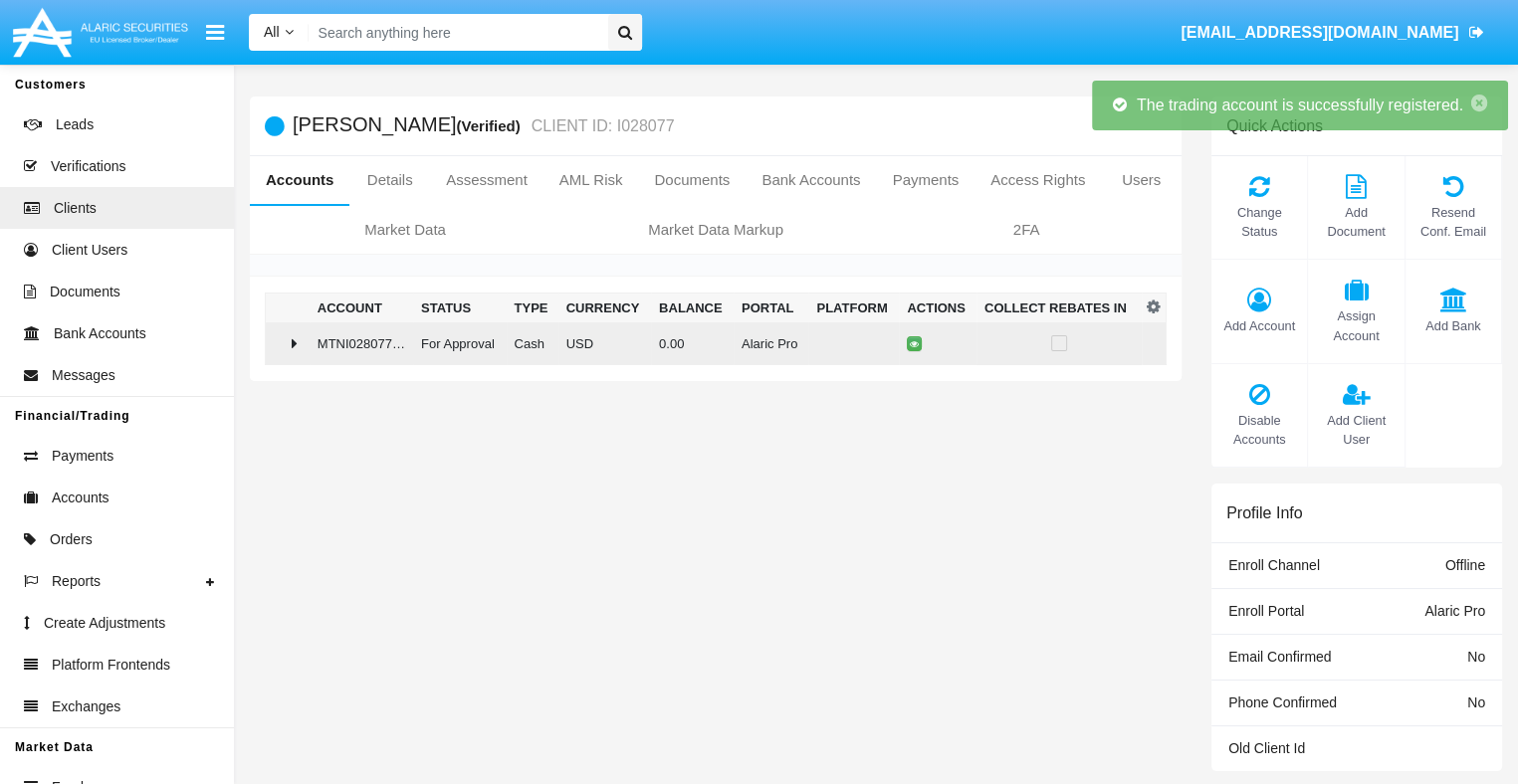 click on "0.00" 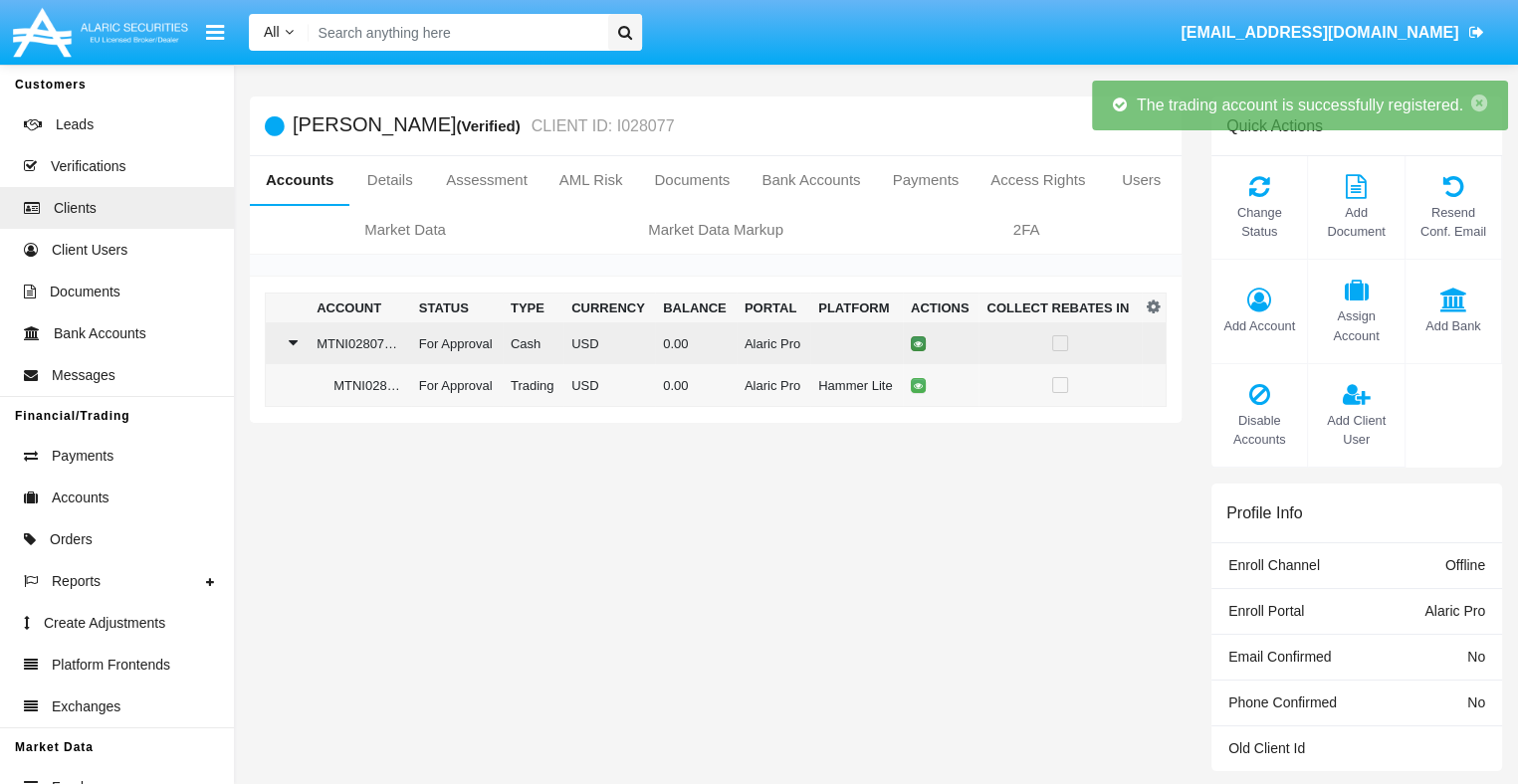 click 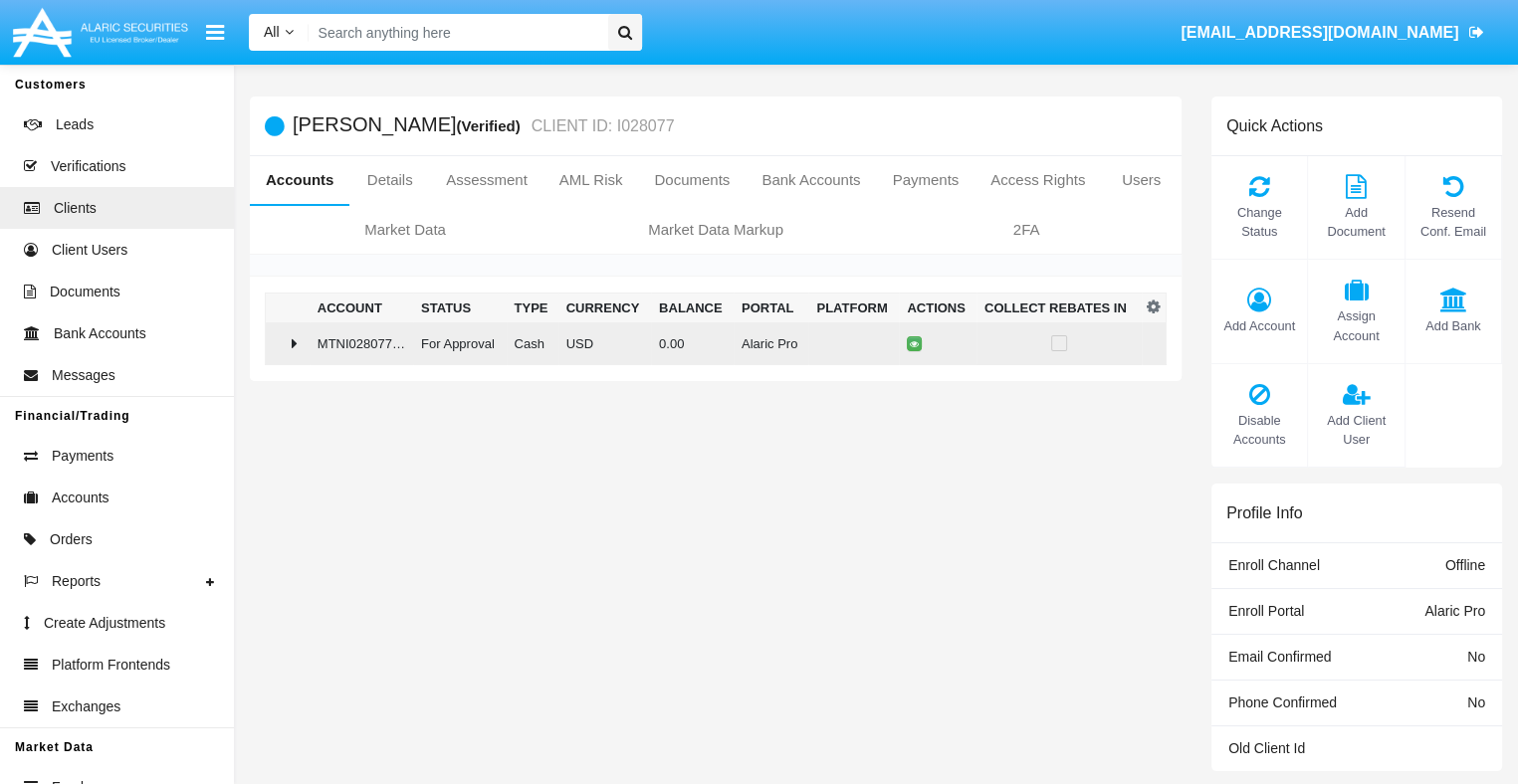 click on "0.00" 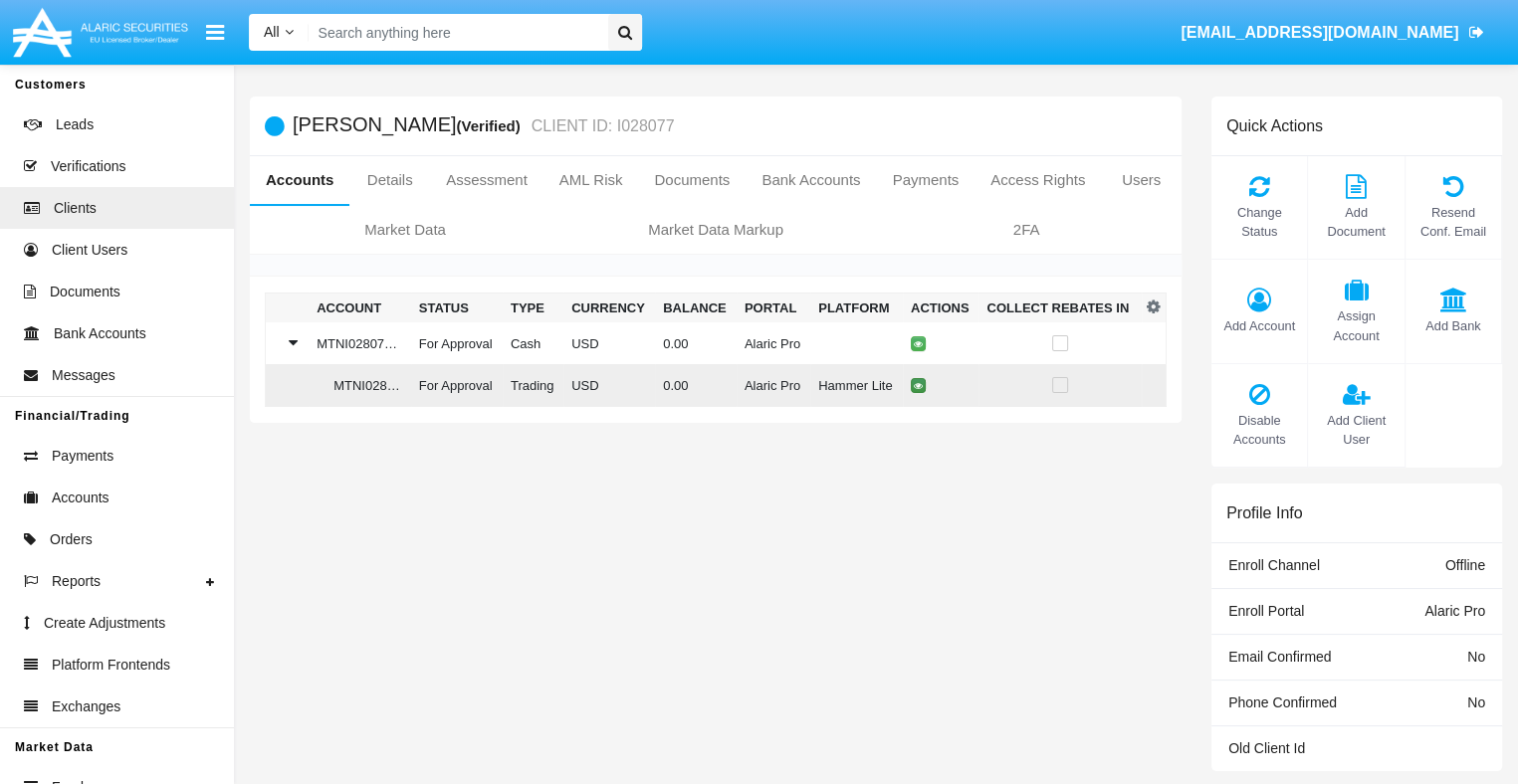 click 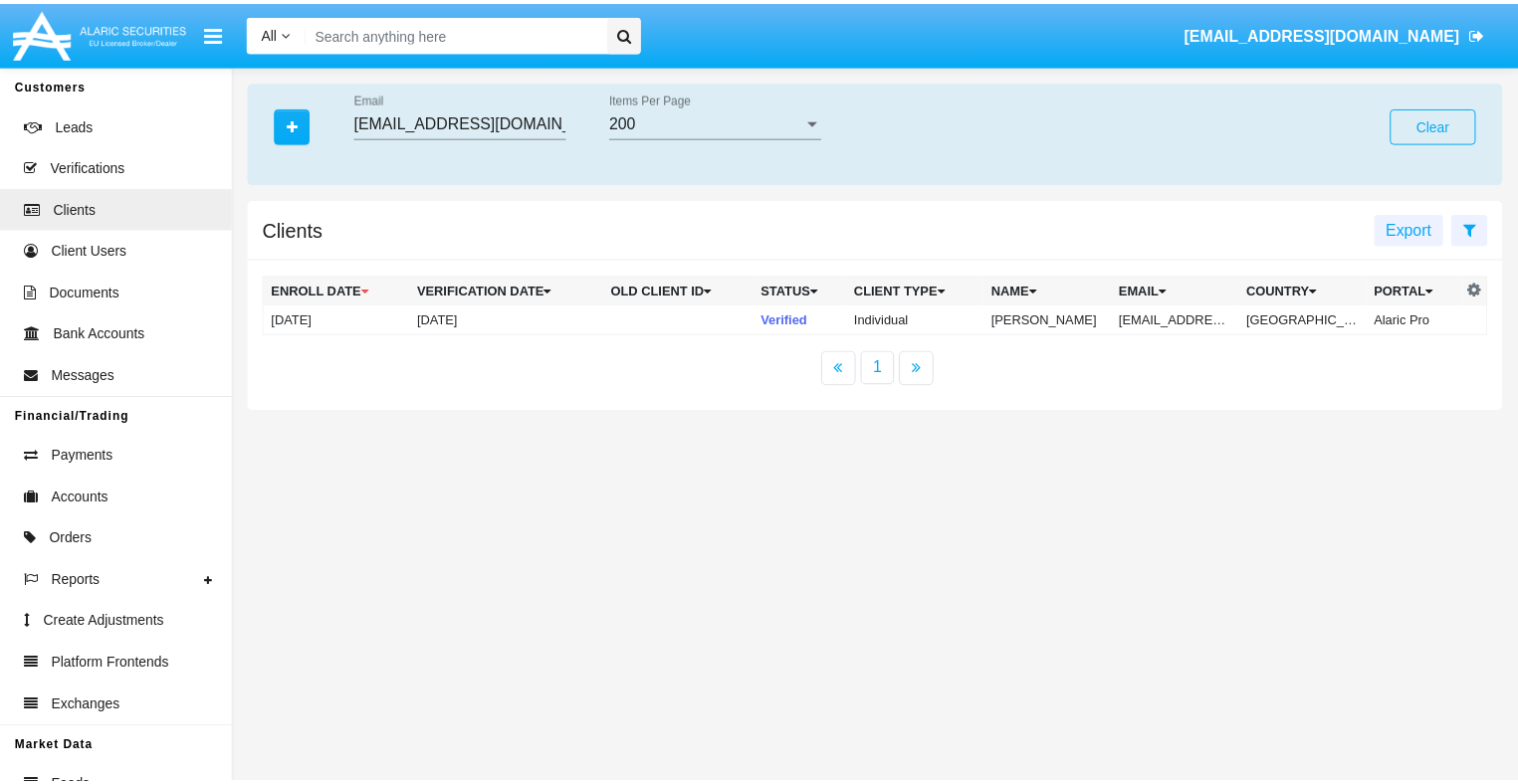 scroll, scrollTop: 0, scrollLeft: 0, axis: both 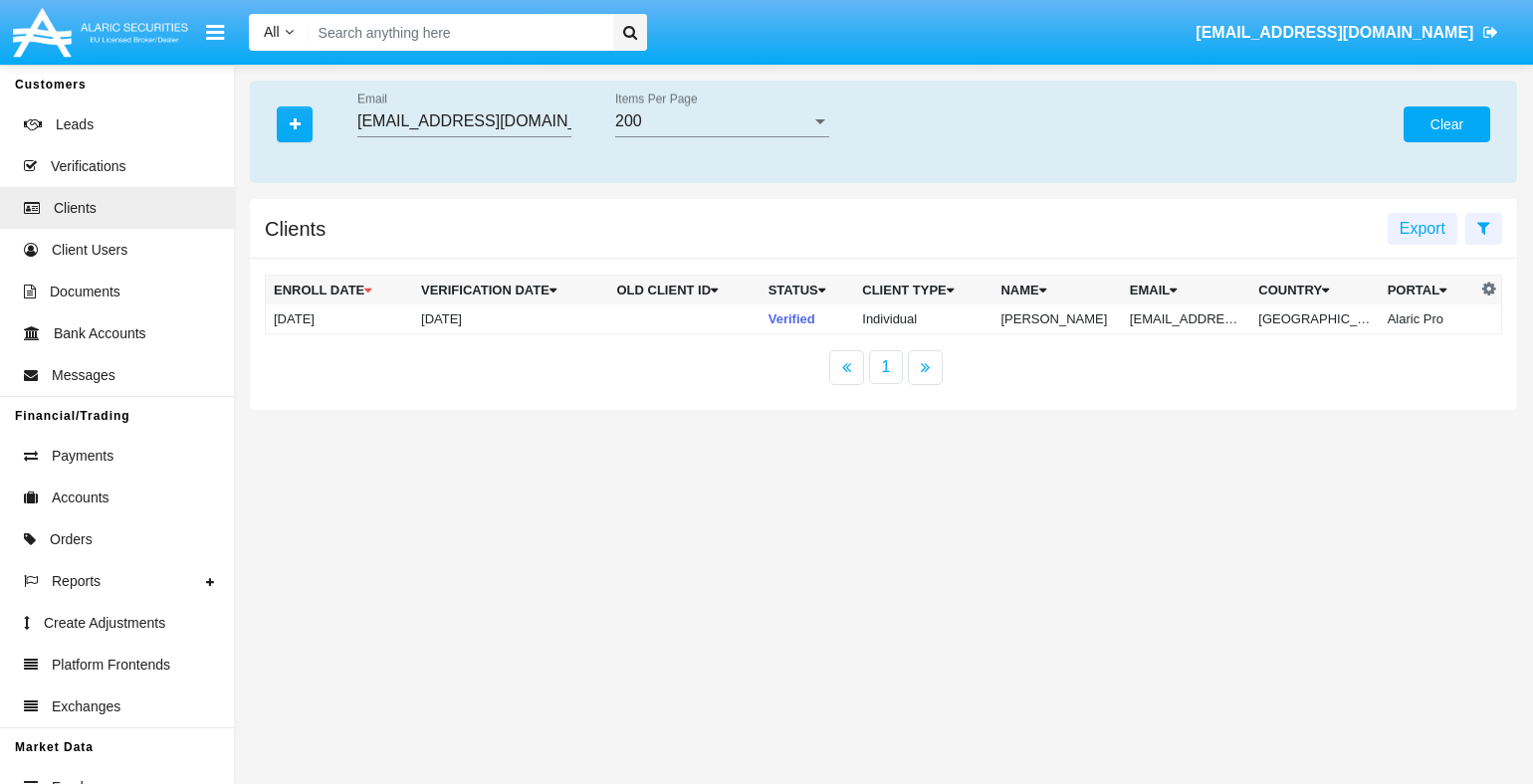 click on "Clear" 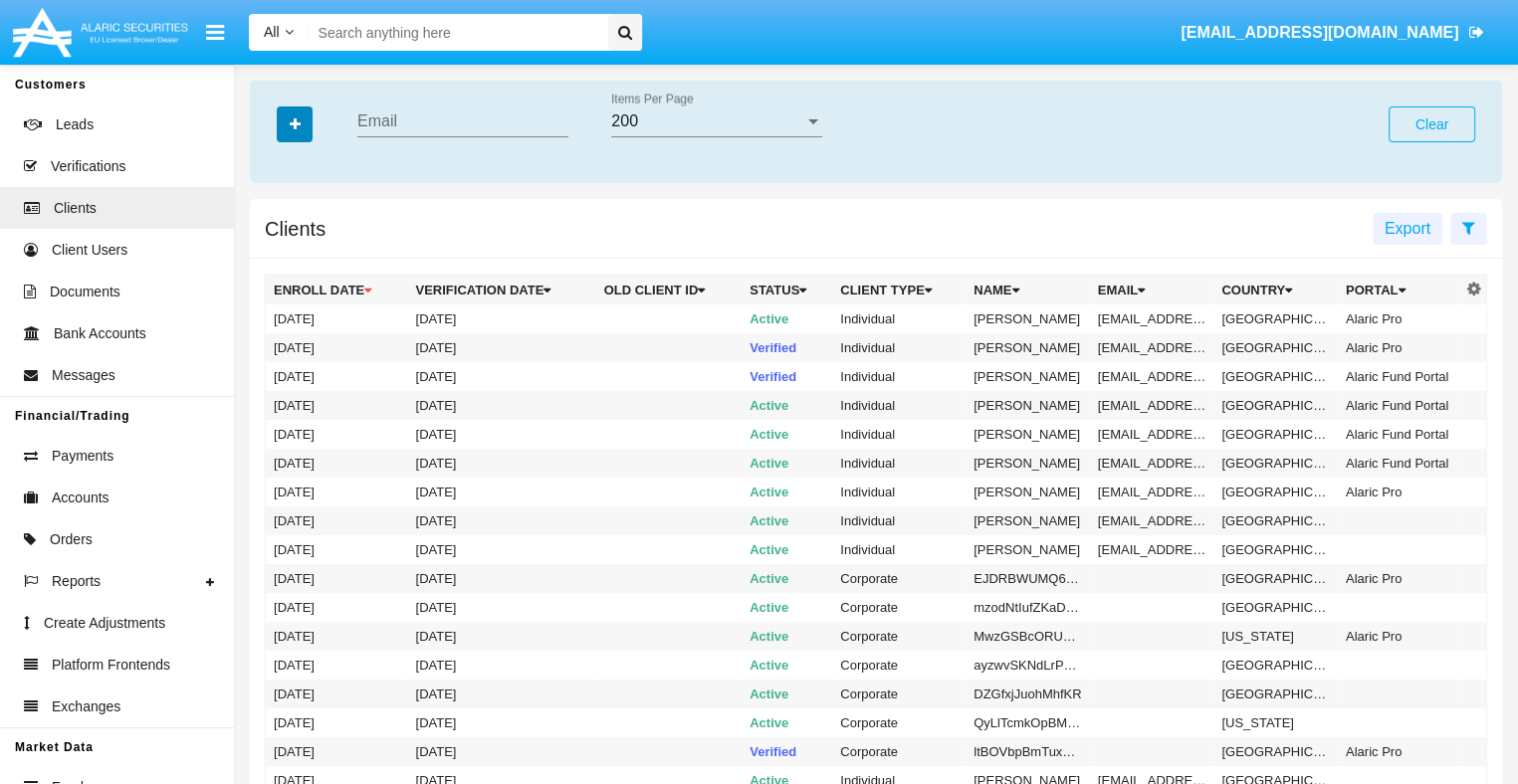 click 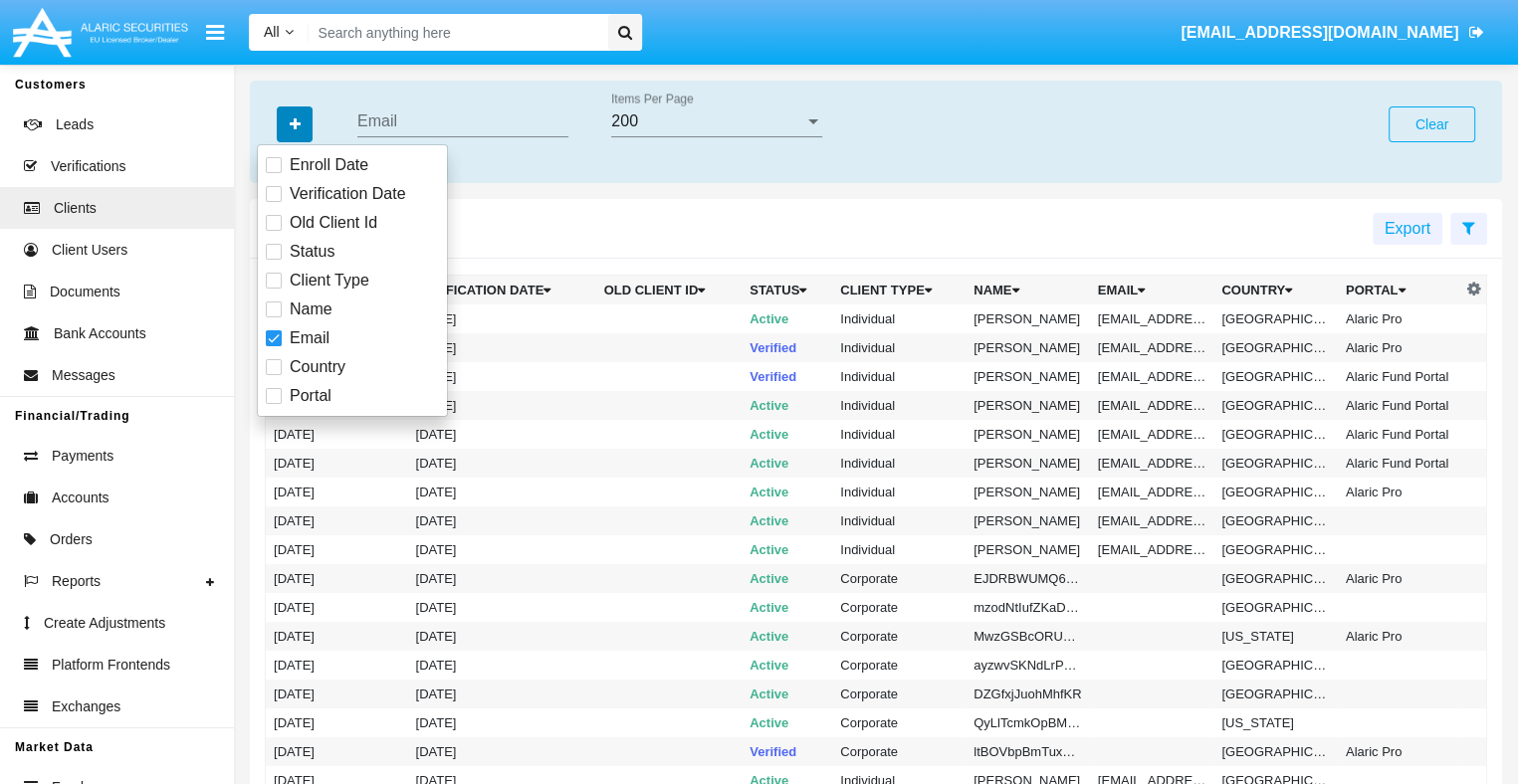 click 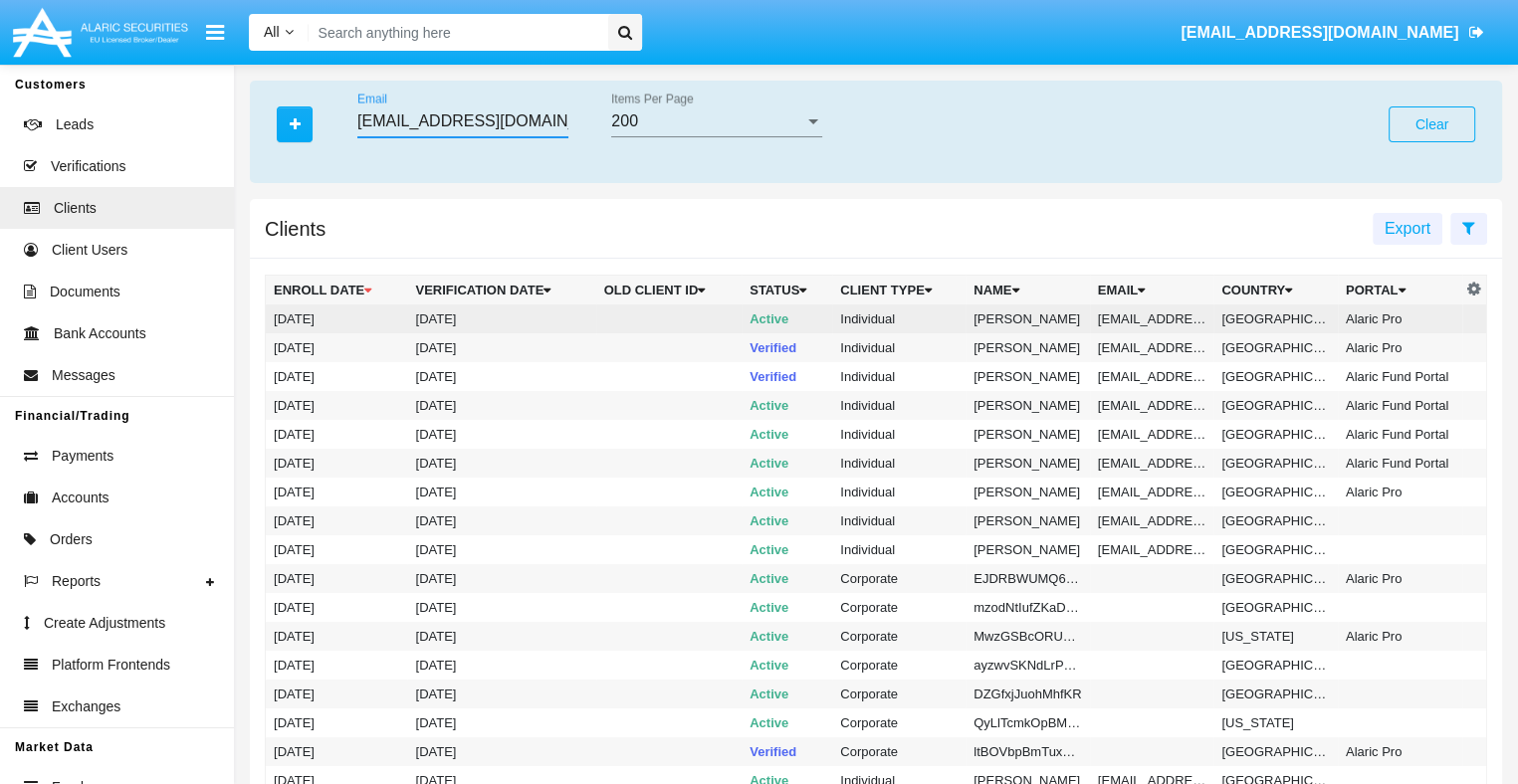 type on "sz4kz.67v@9o8urgu3z.hk" 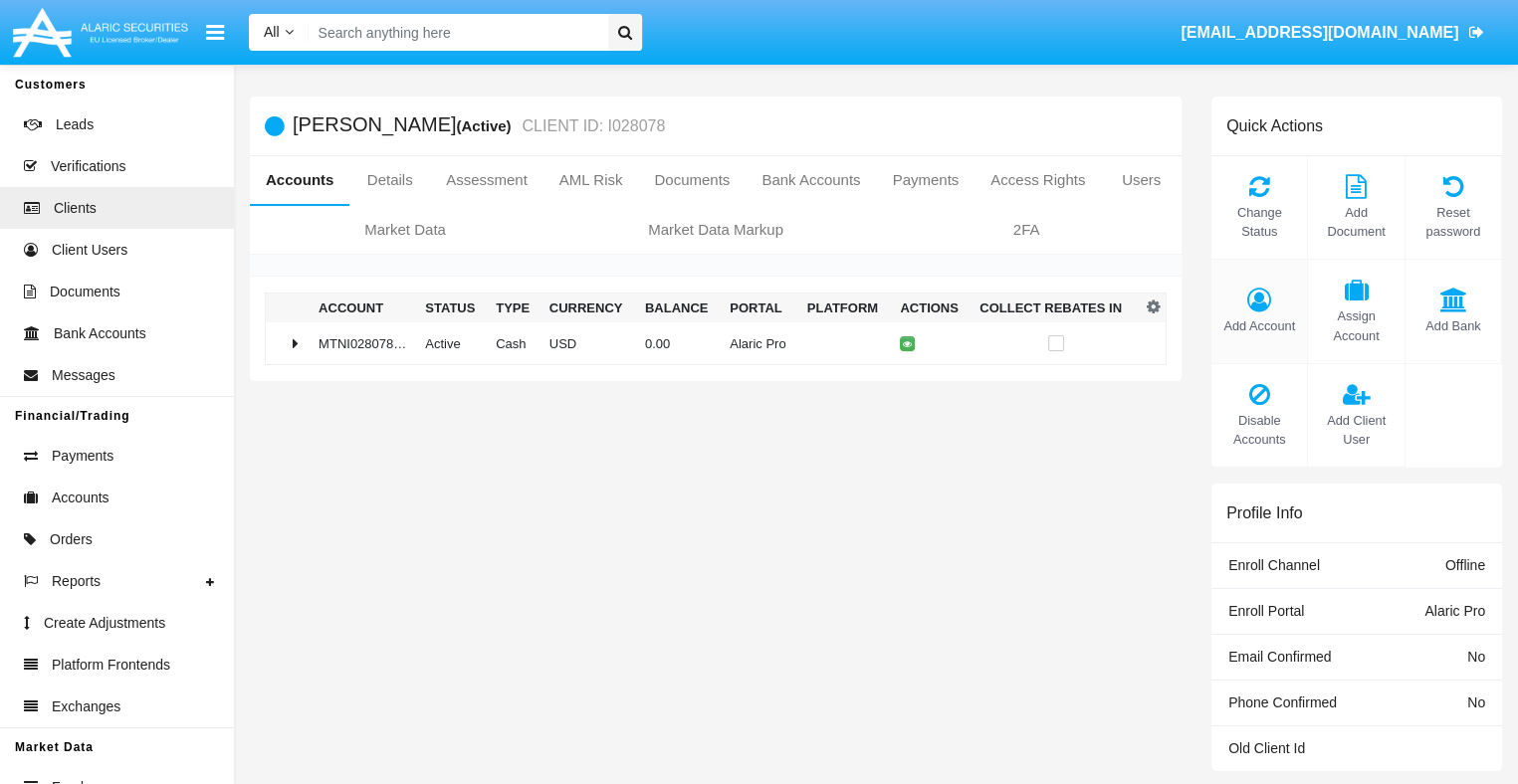 click on "Add Account" 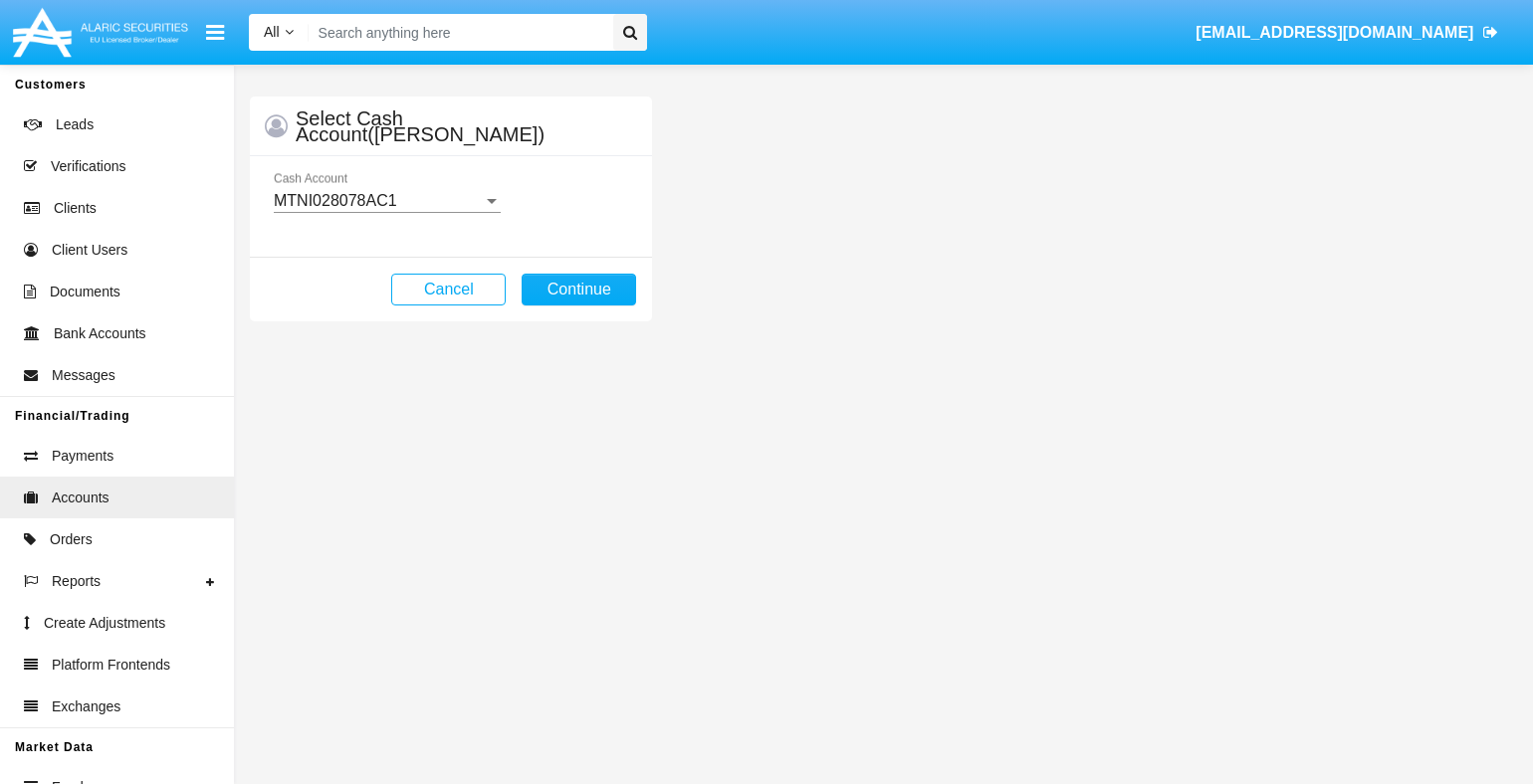 click on "MTNI028078AC1" at bounding box center (335, 200) 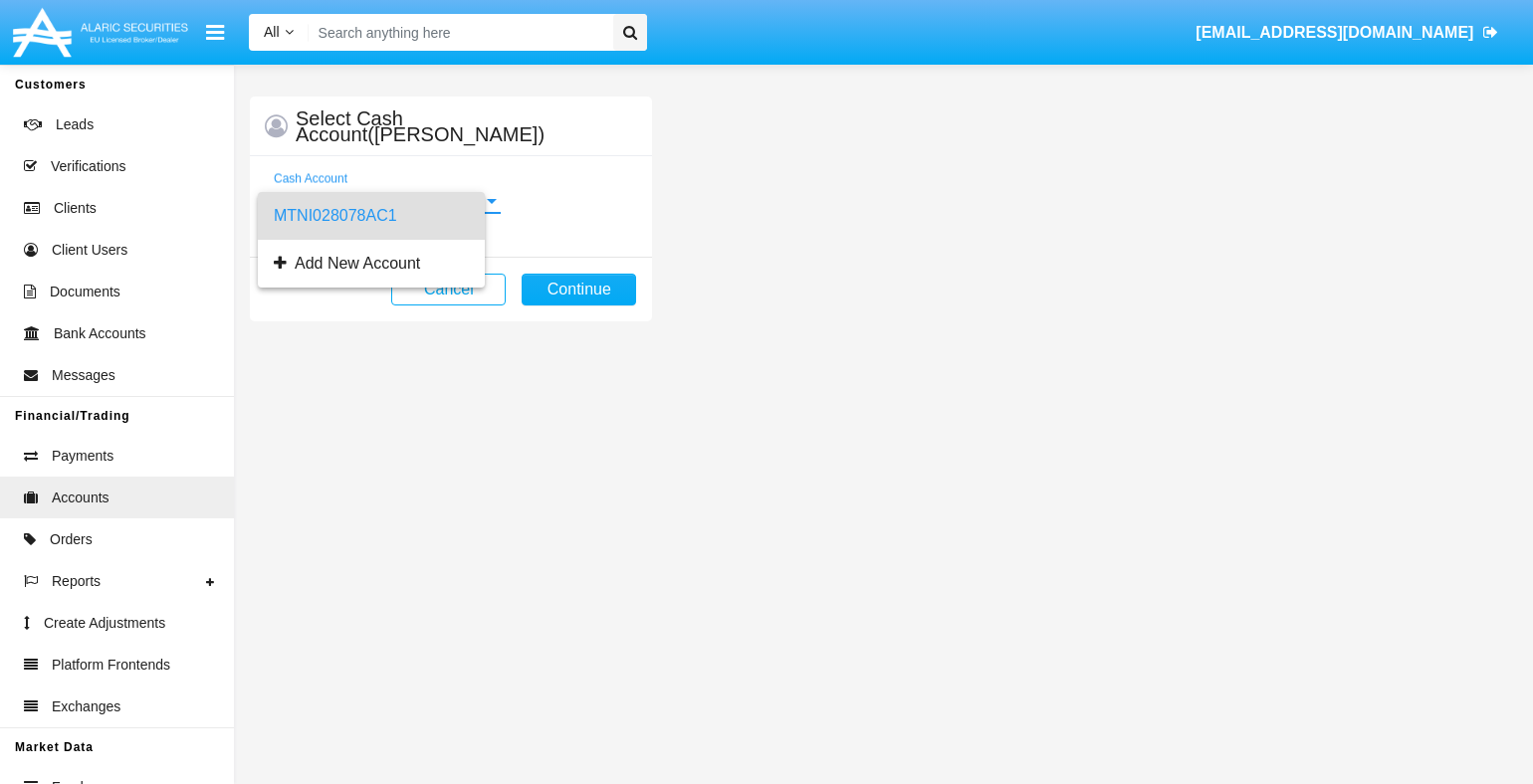 click on "MTNI028078AC1" at bounding box center (371, 216) 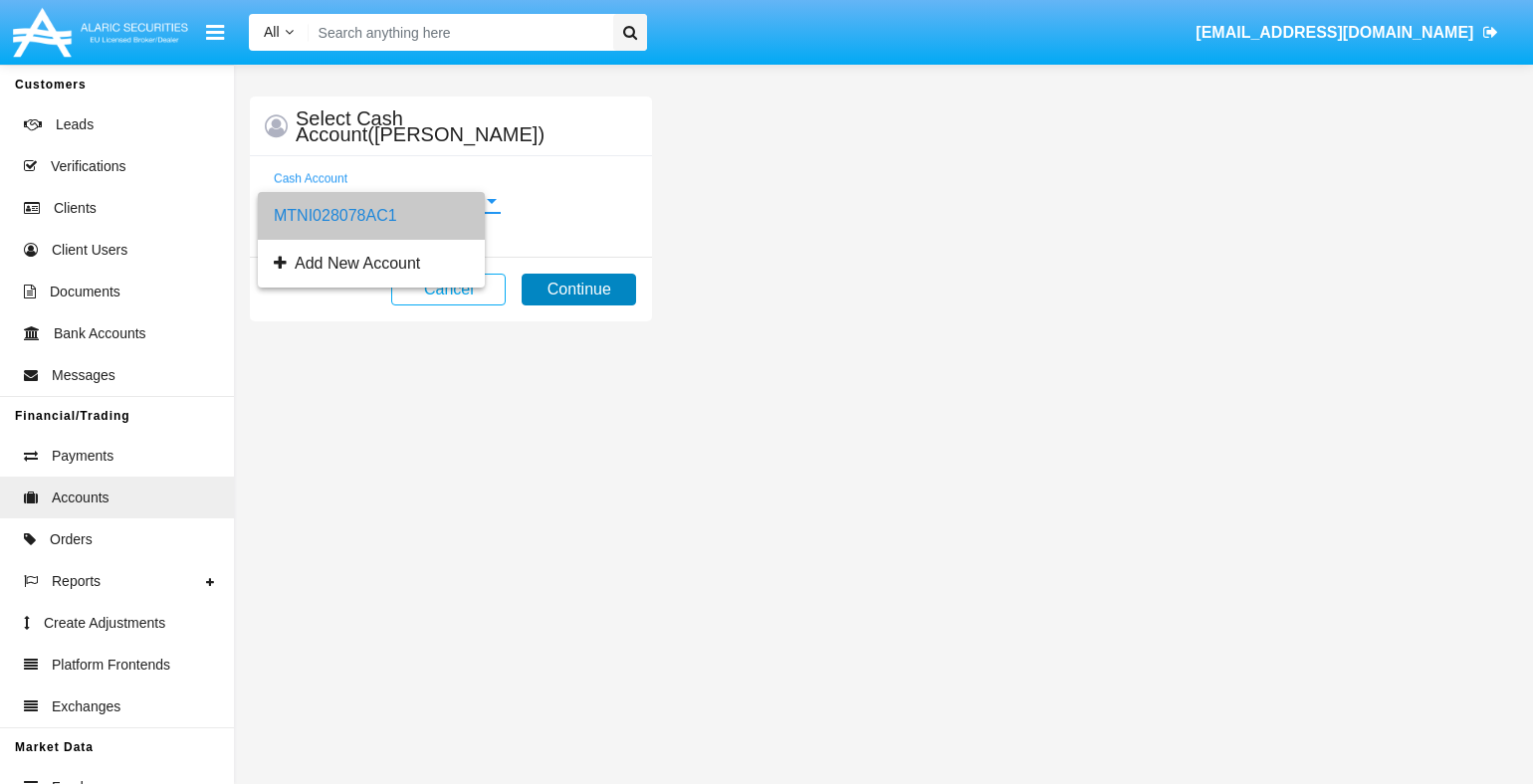 click on "Continue" 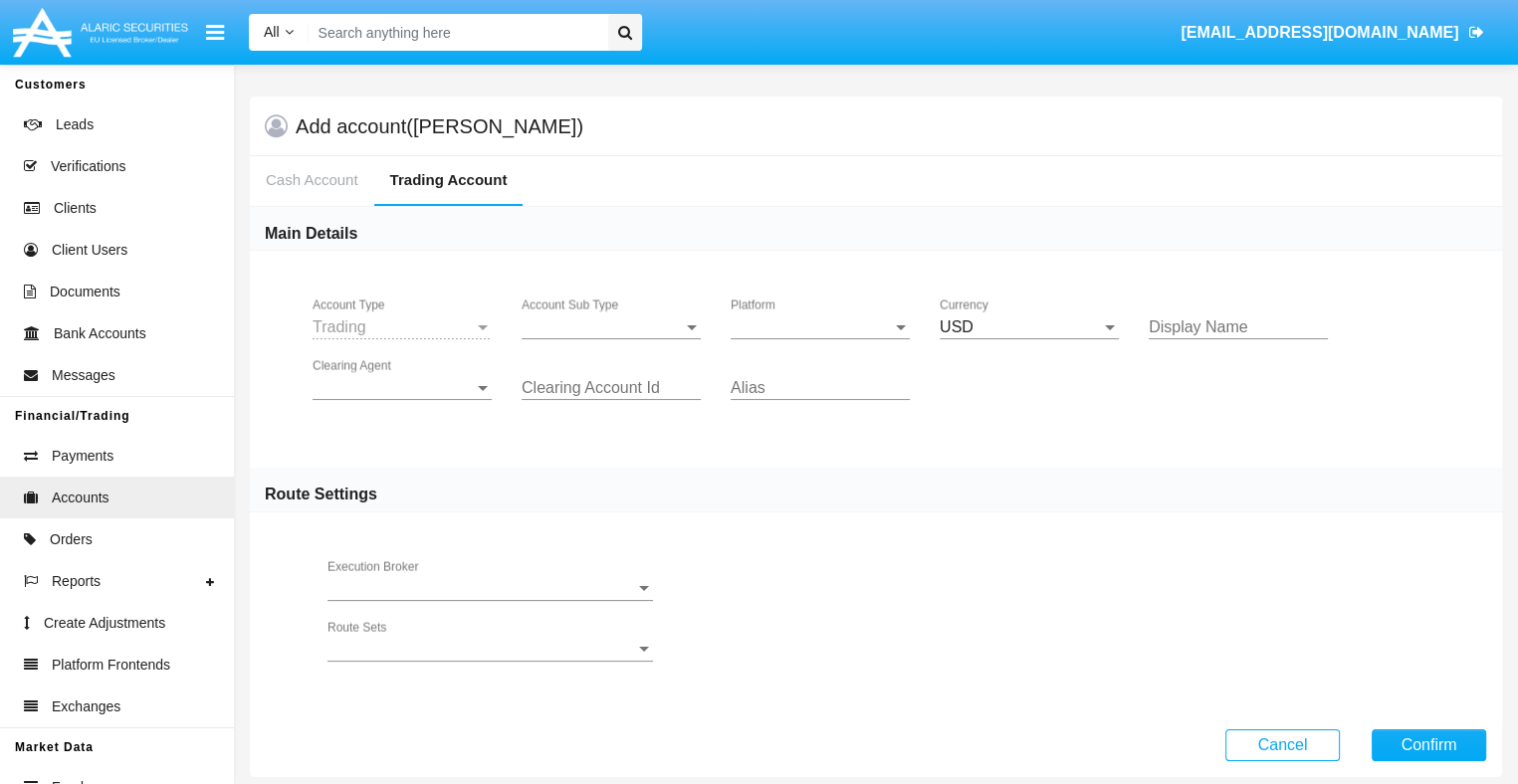 click on "Account Sub Type" at bounding box center [602, 327] 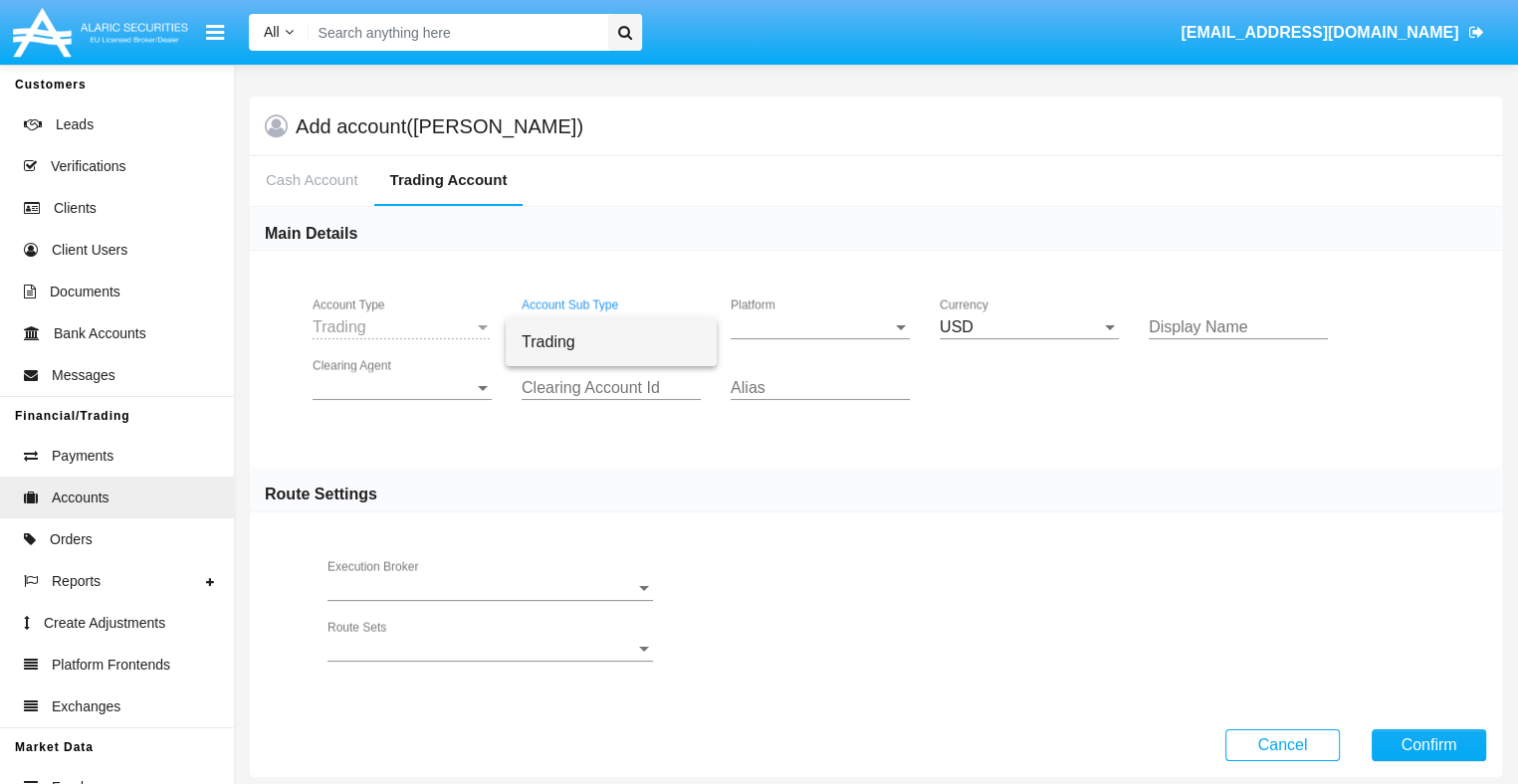 click on "Trading" at bounding box center [611, 342] 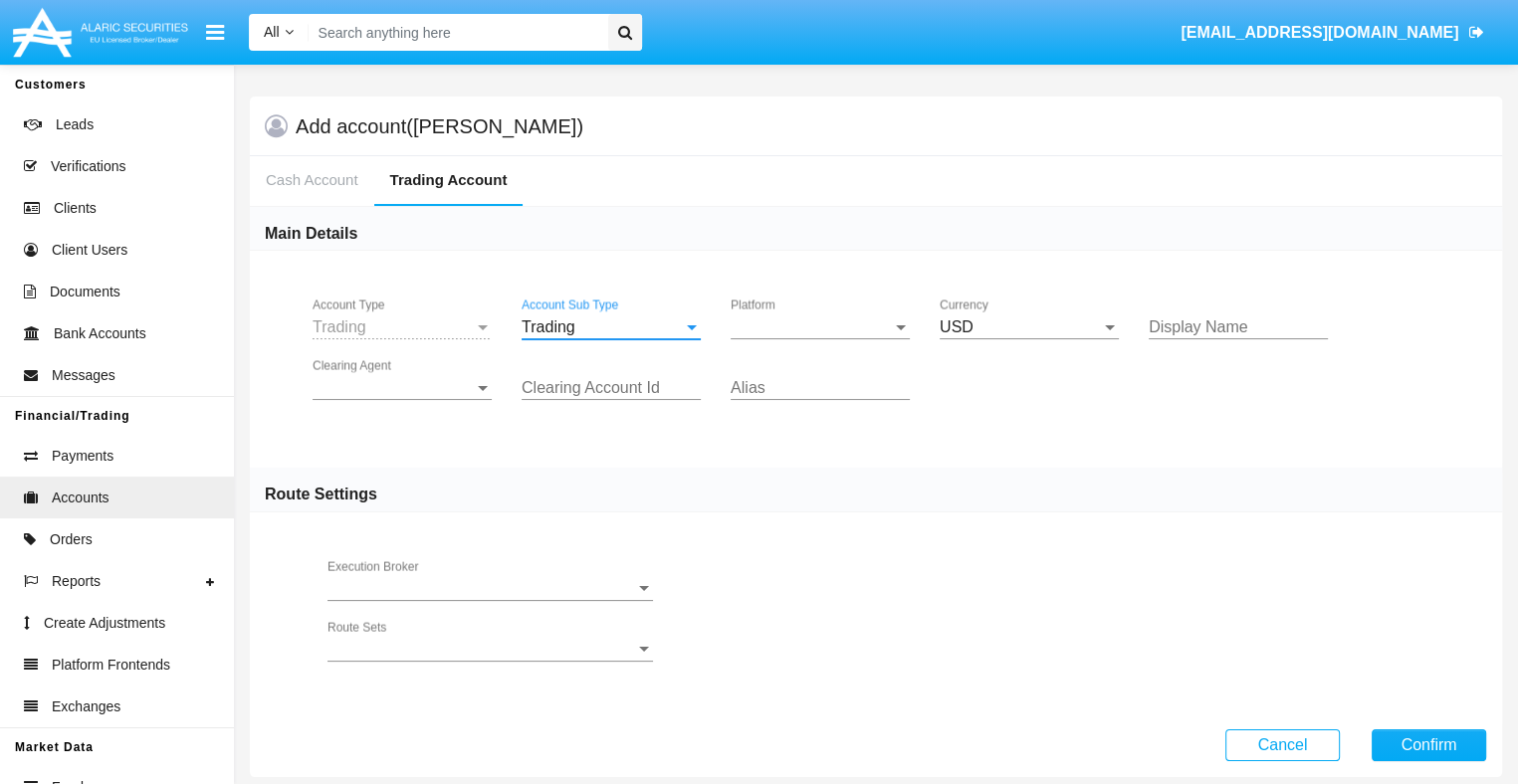 click on "Platform" at bounding box center [811, 327] 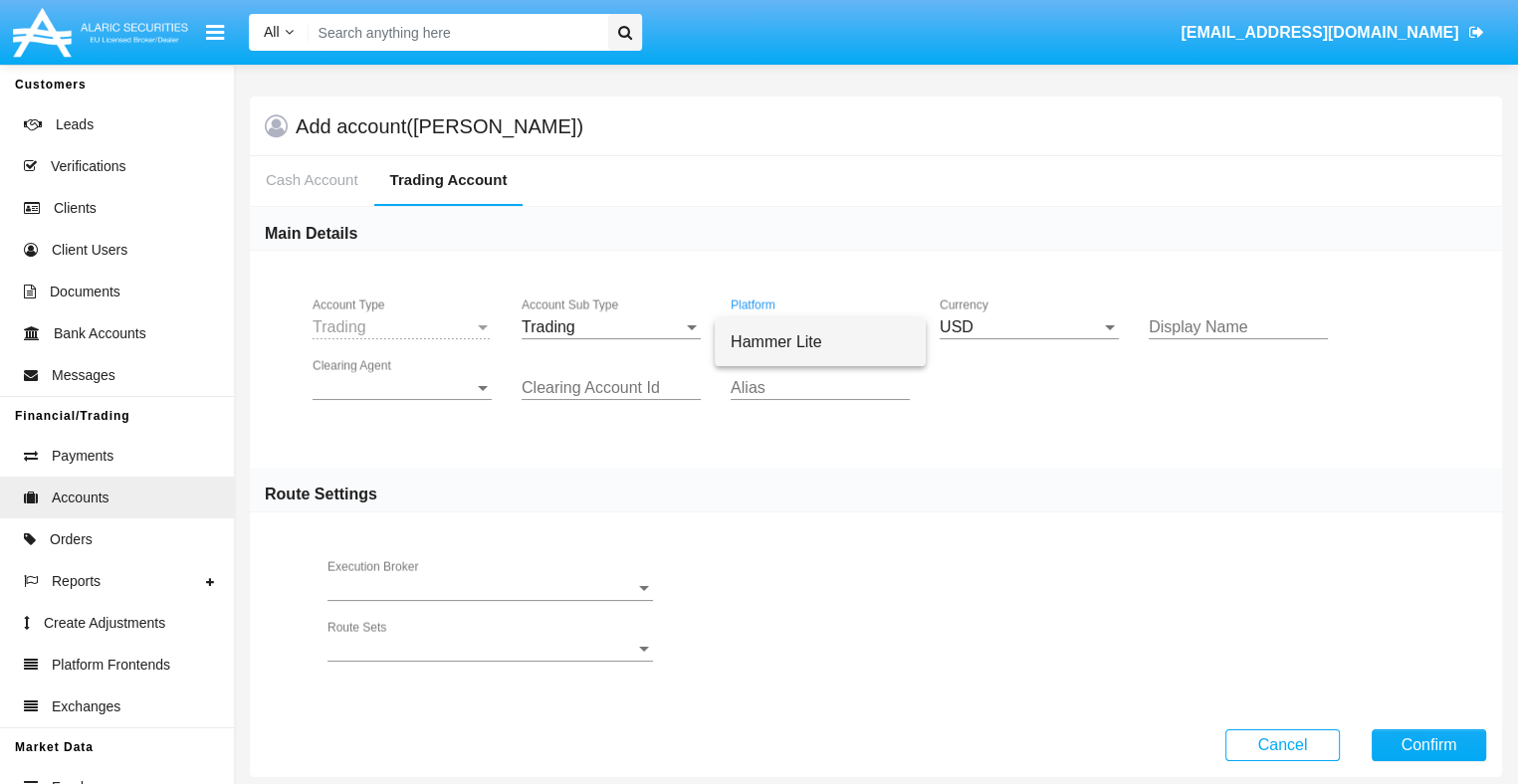 click on "Hammer Lite" at bounding box center (820, 342) 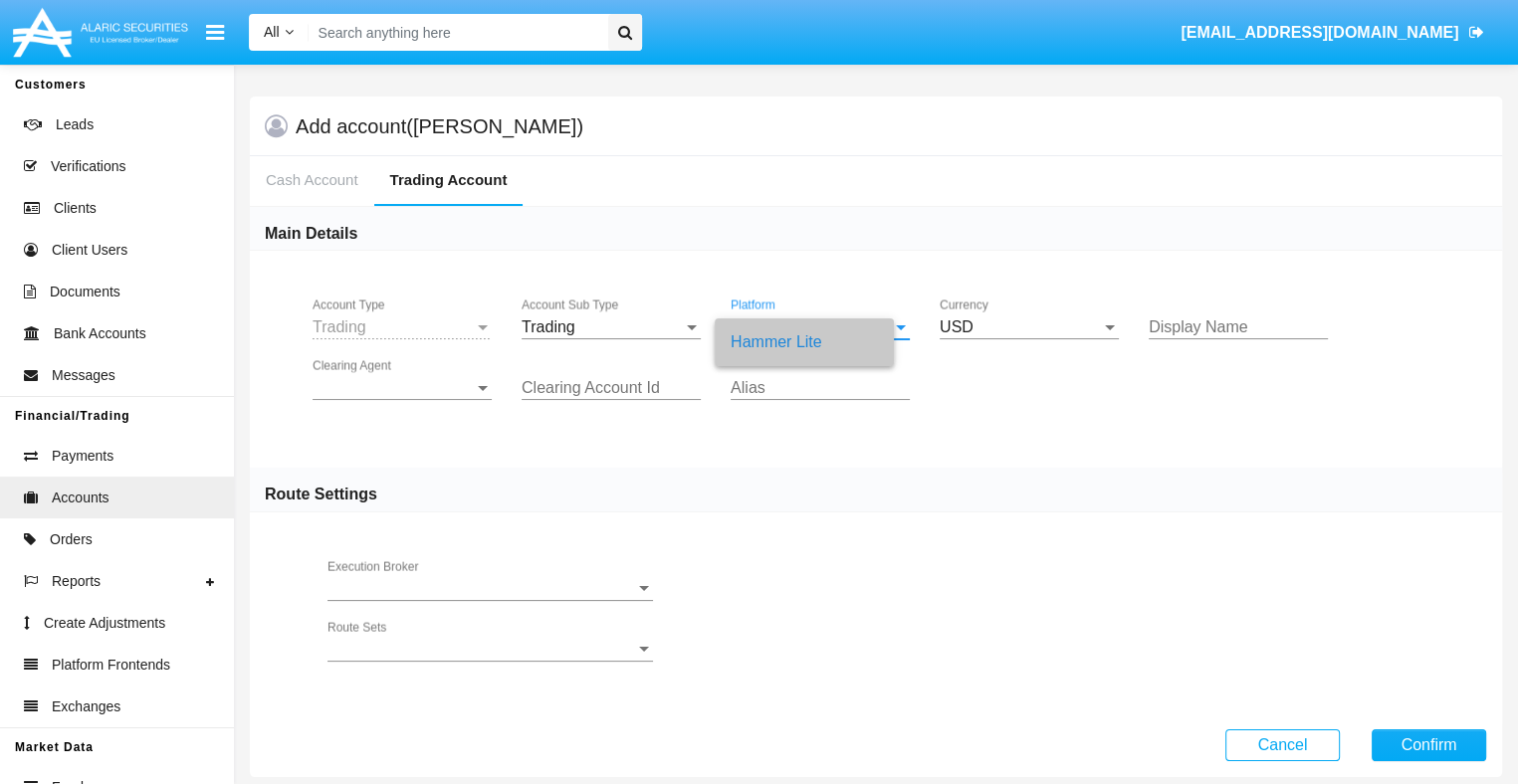 click on "Clearing Agent" at bounding box center (393, 388) 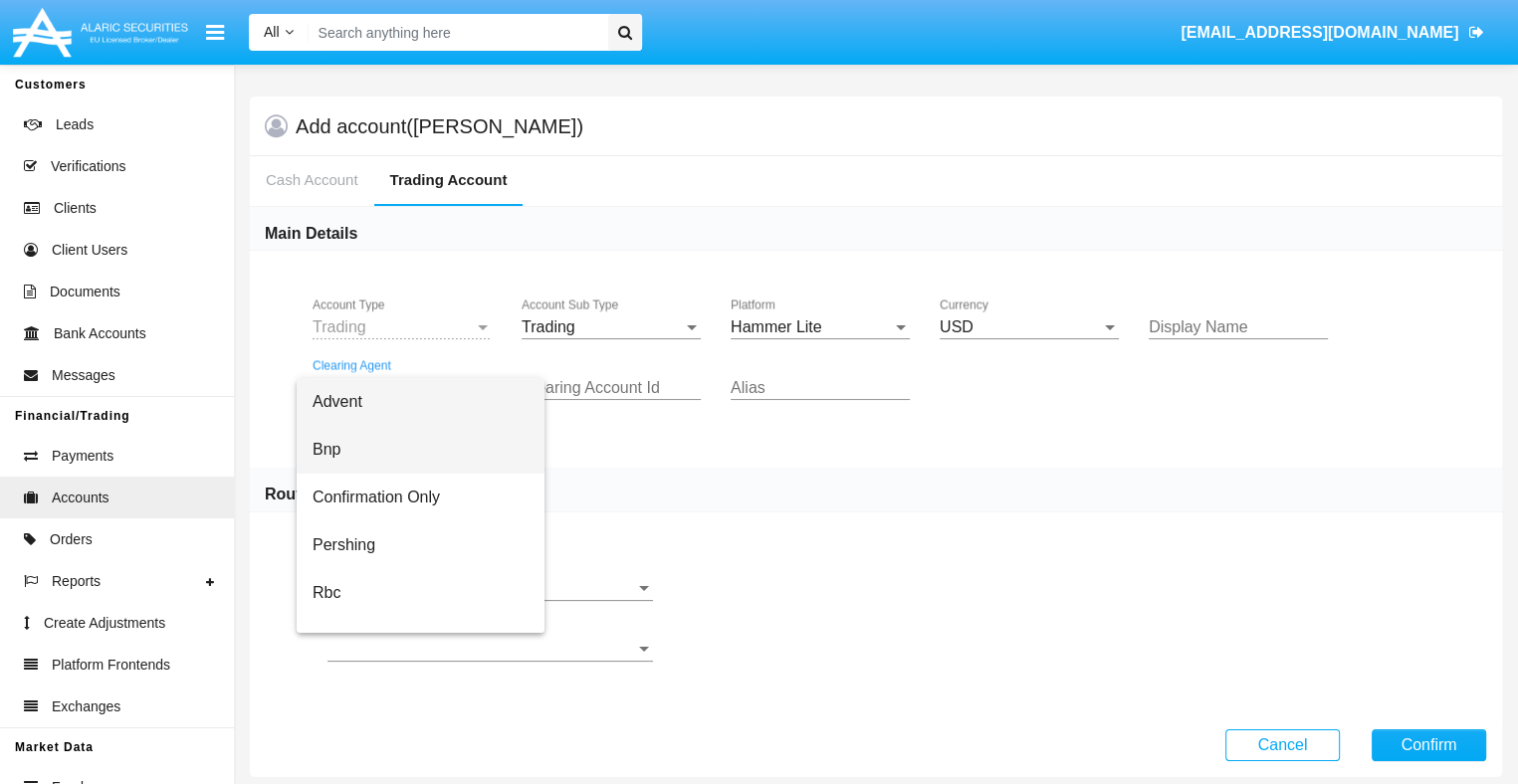click on "Bnp" at bounding box center [420, 450] 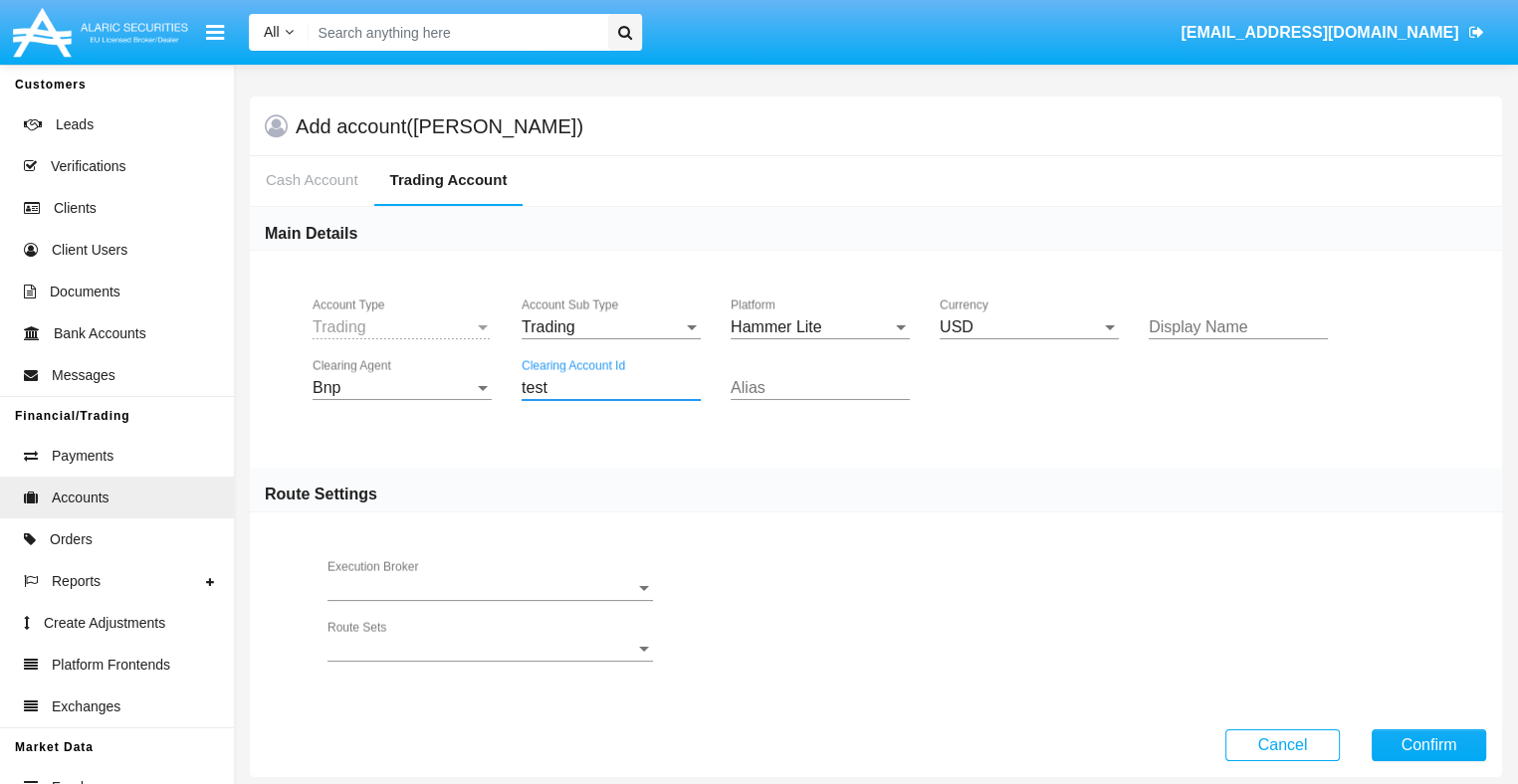 type on "test" 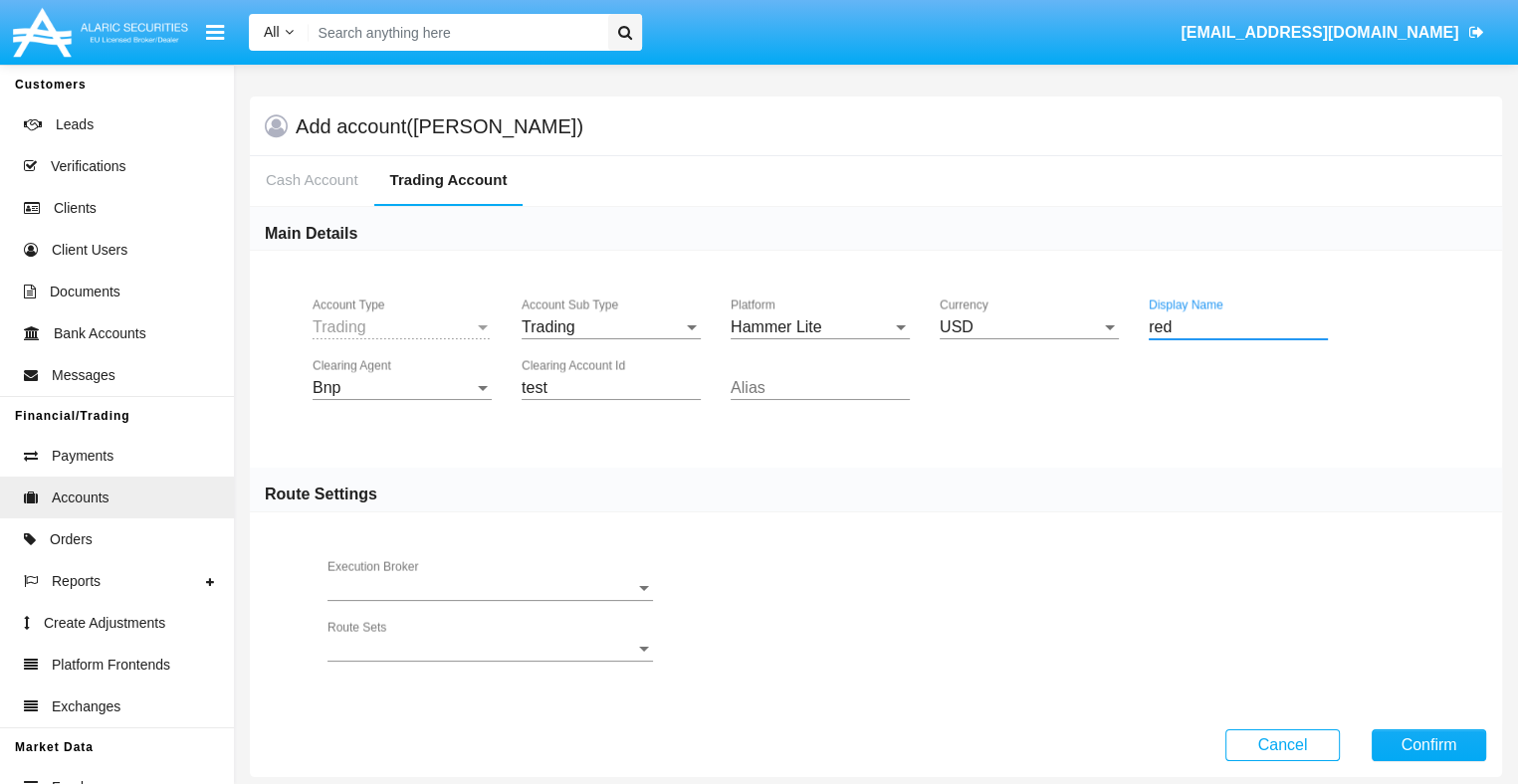 type on "red" 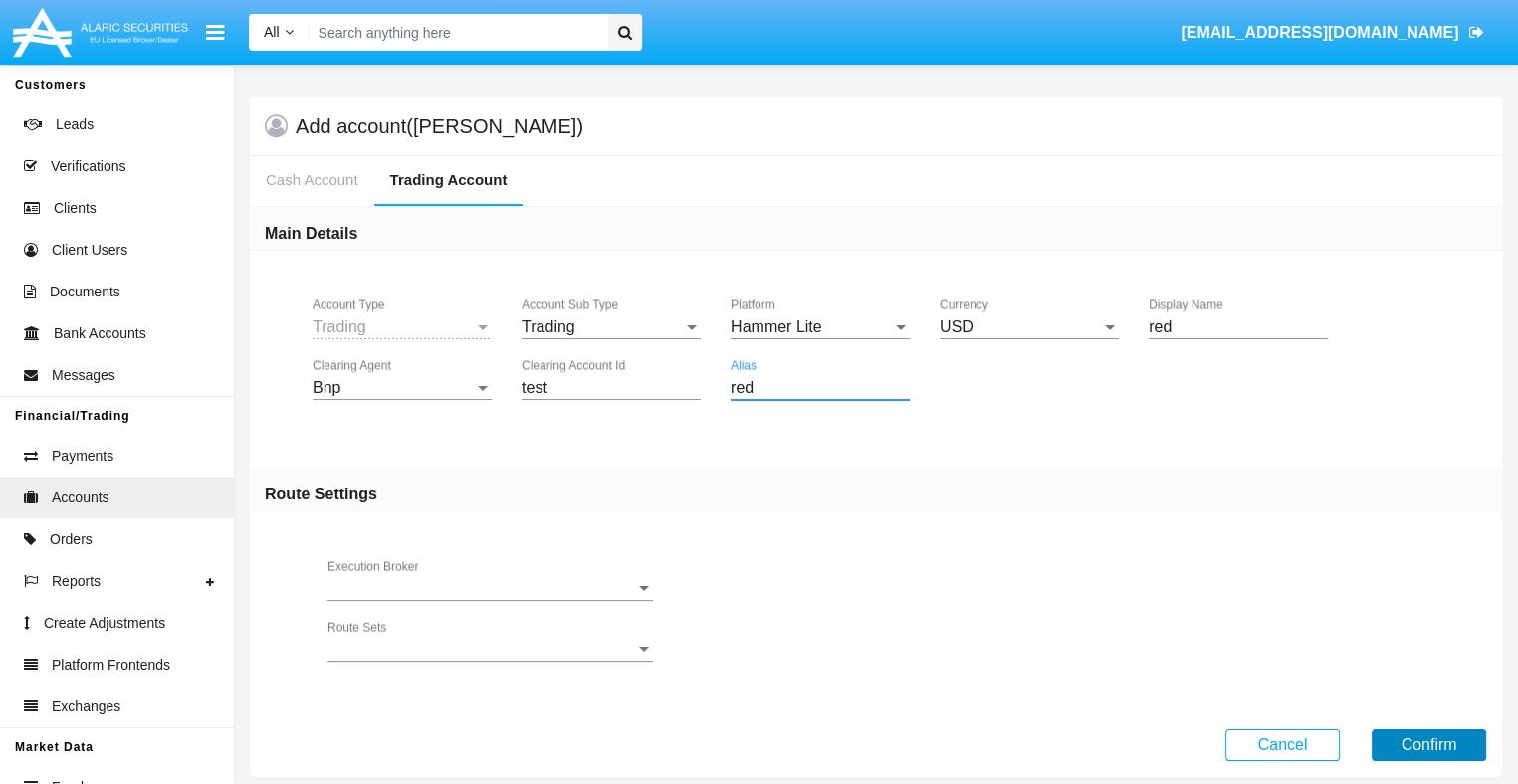type on "red" 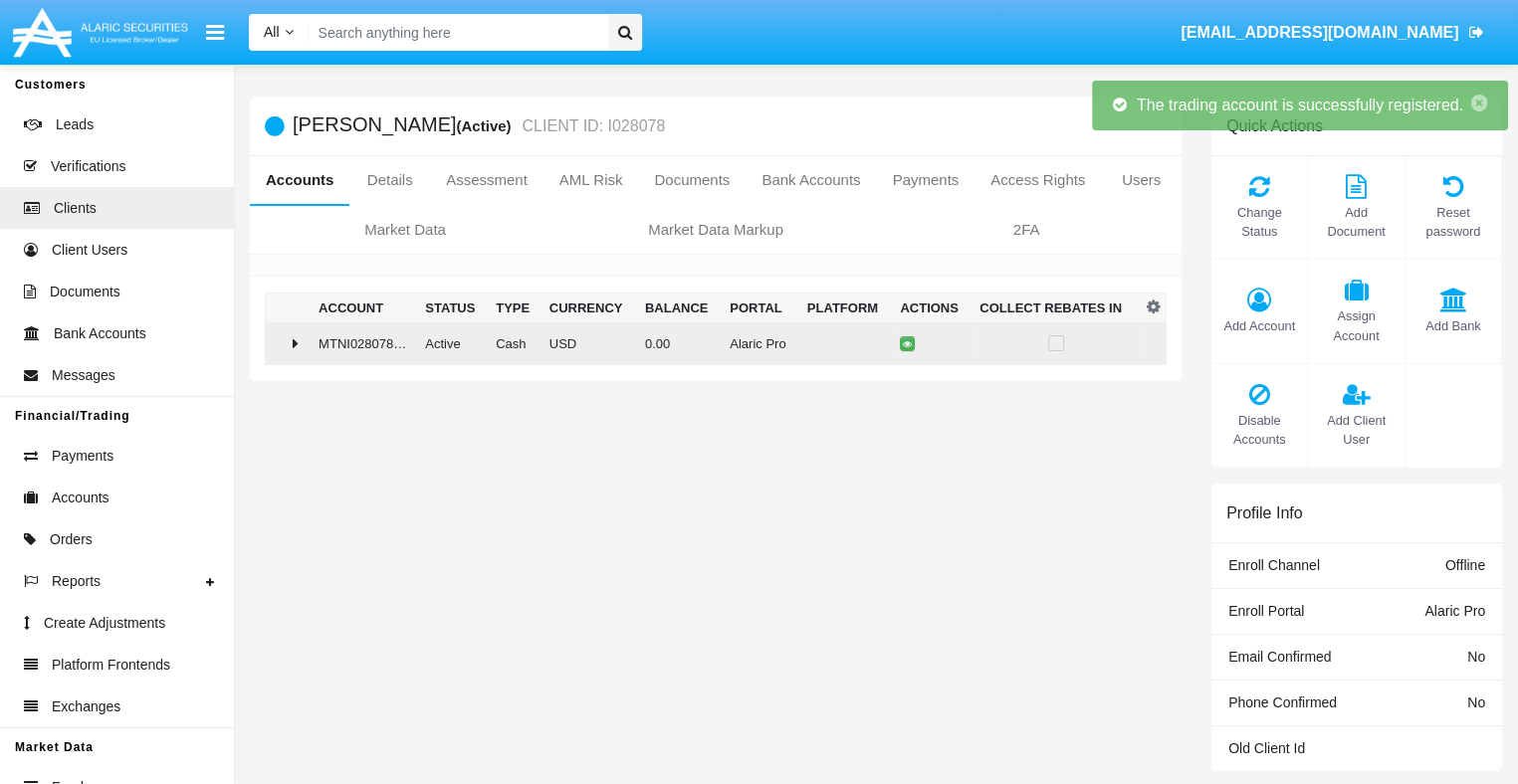 click on "0.00" 